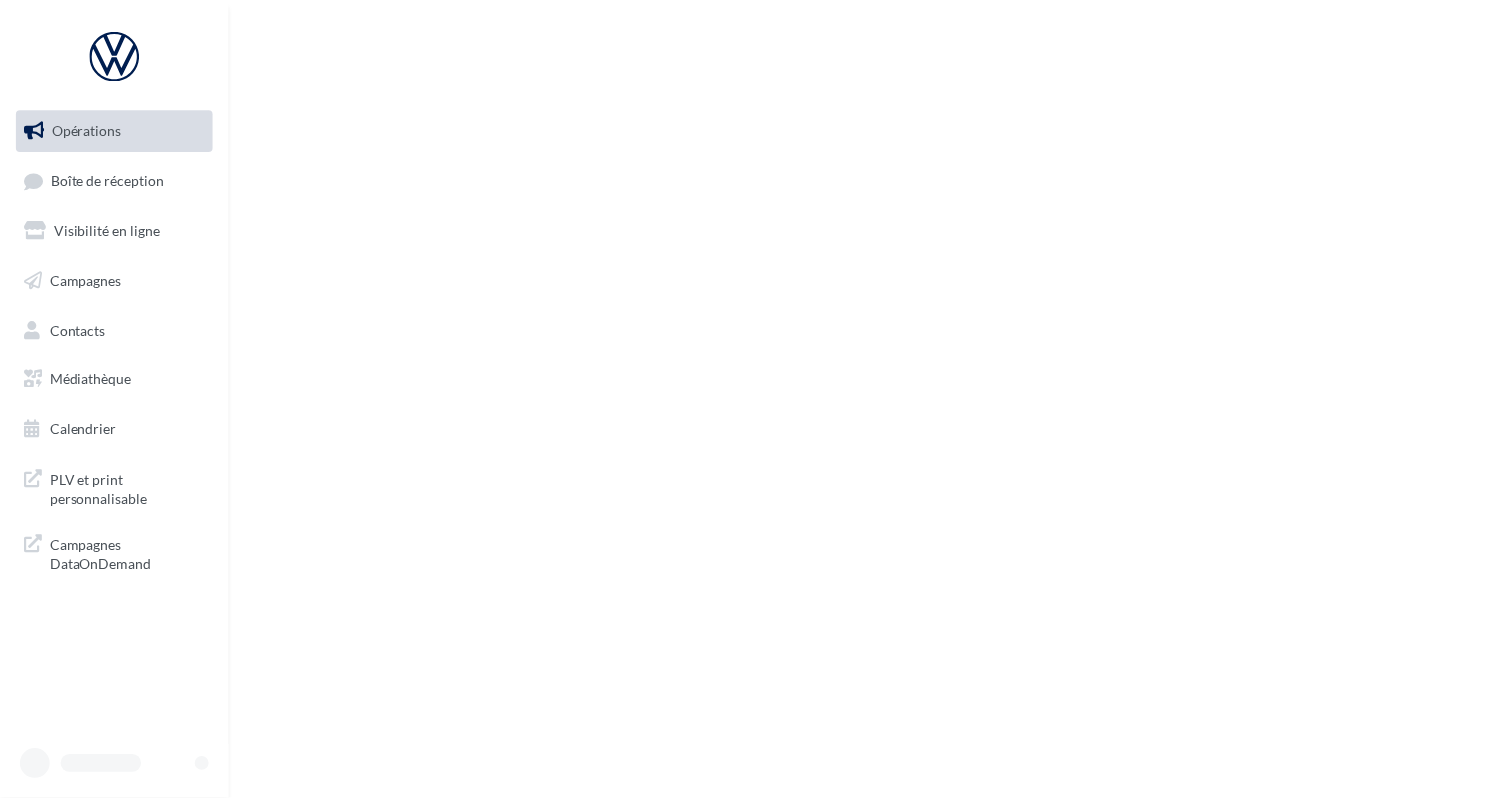 scroll, scrollTop: 0, scrollLeft: 0, axis: both 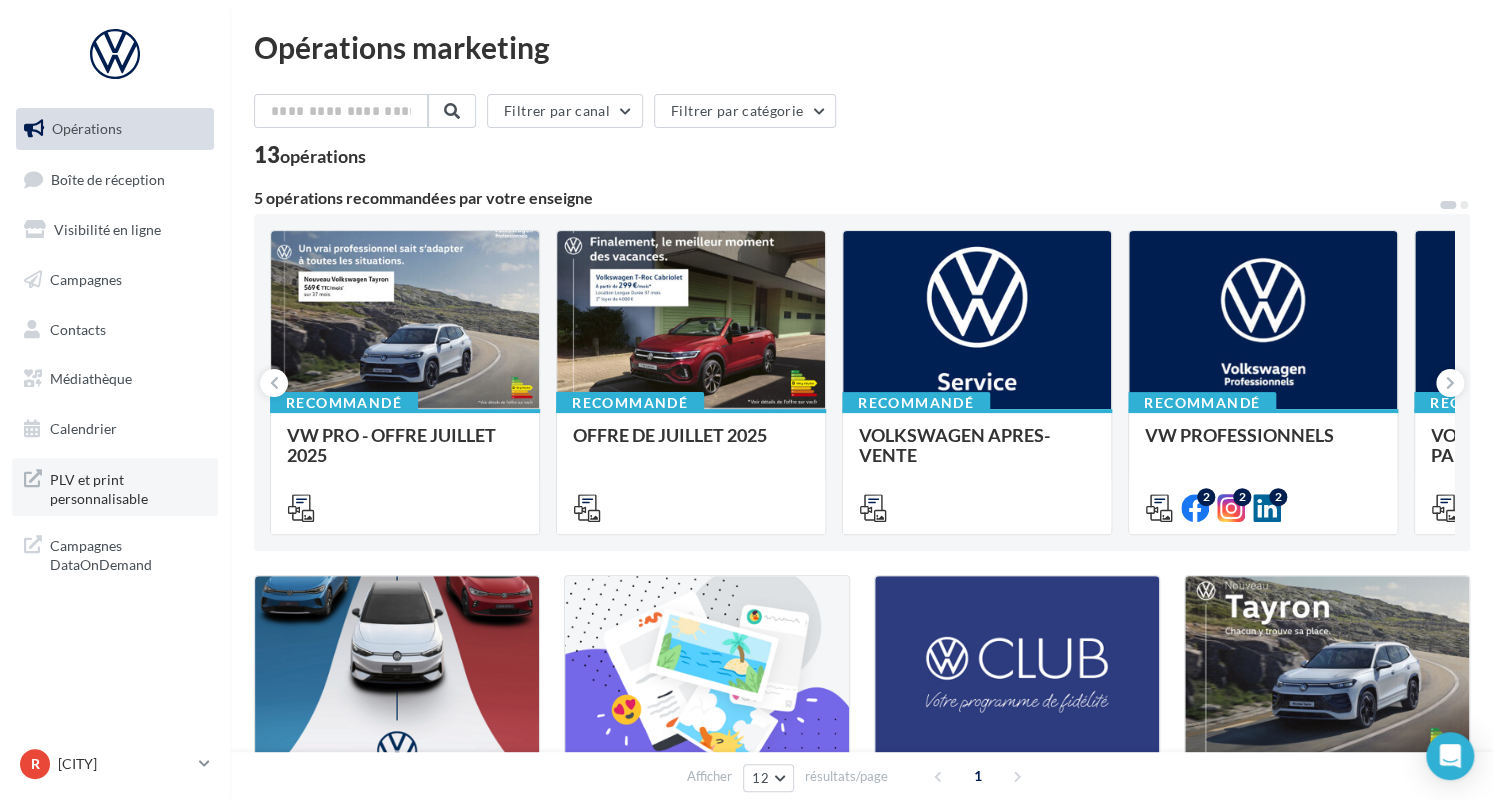 click on "PLV et print personnalisable" at bounding box center (128, 487) 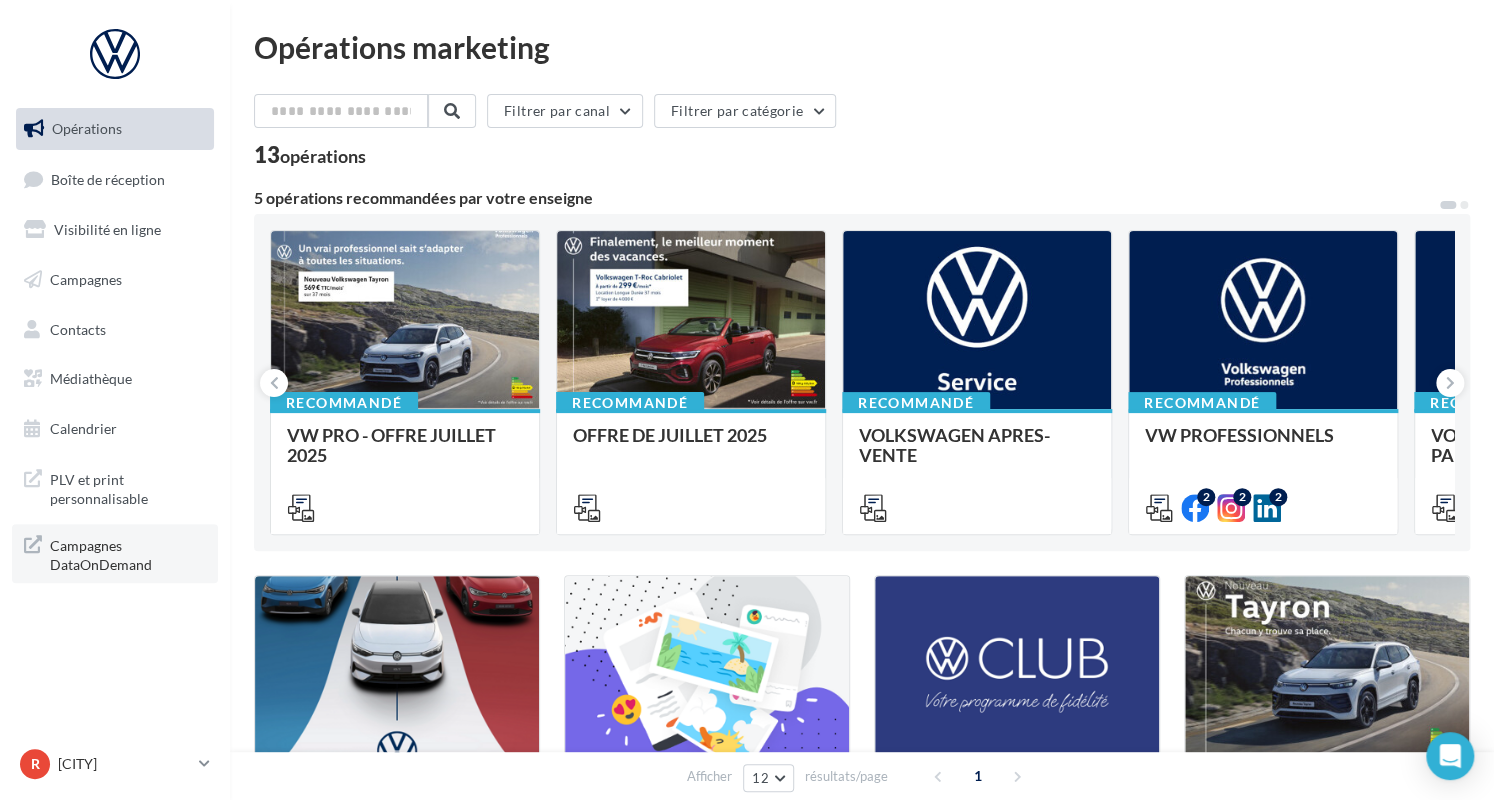 click on "Campagnes DataOnDemand" at bounding box center [128, 553] 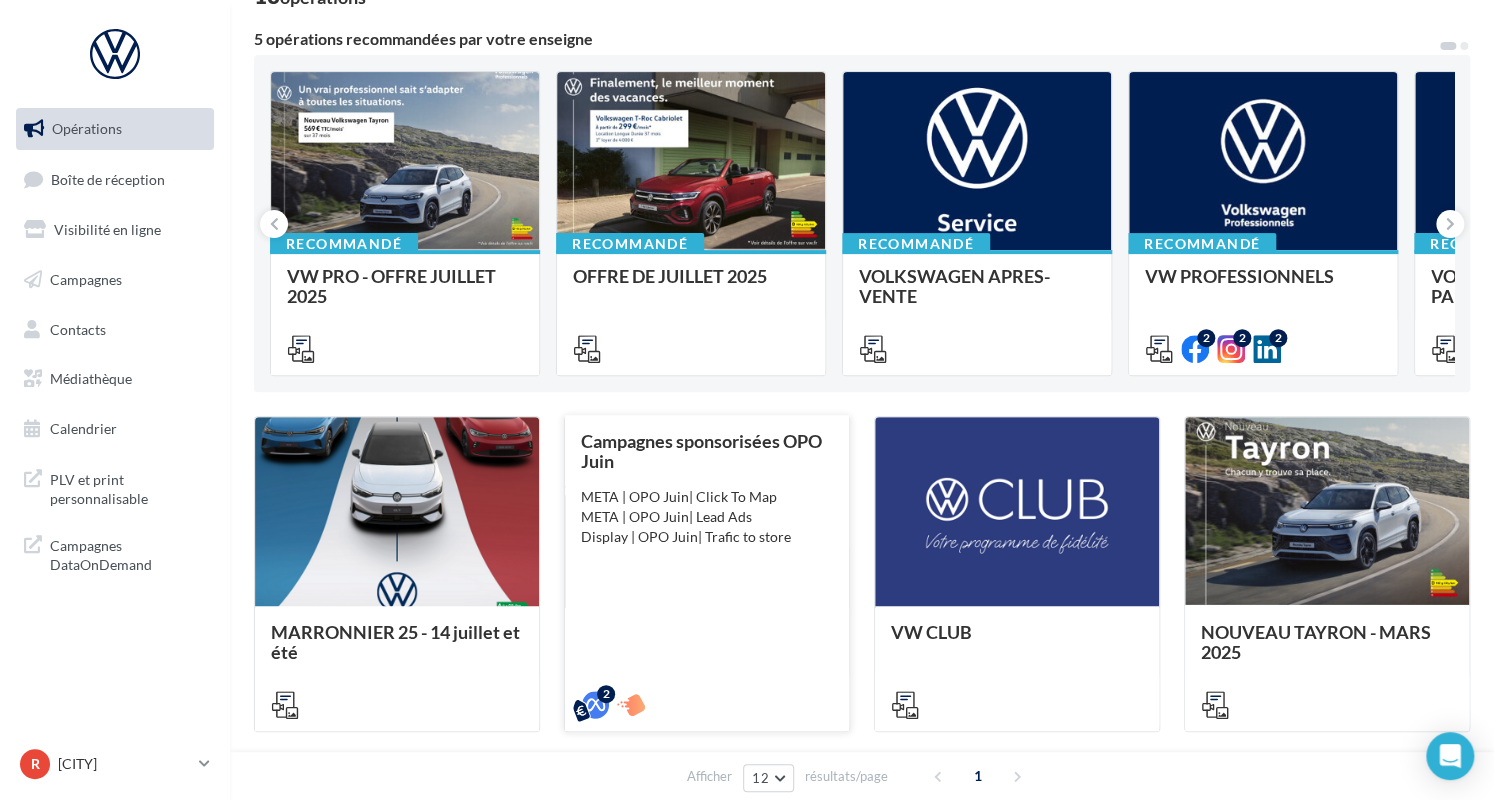 scroll, scrollTop: 96, scrollLeft: 0, axis: vertical 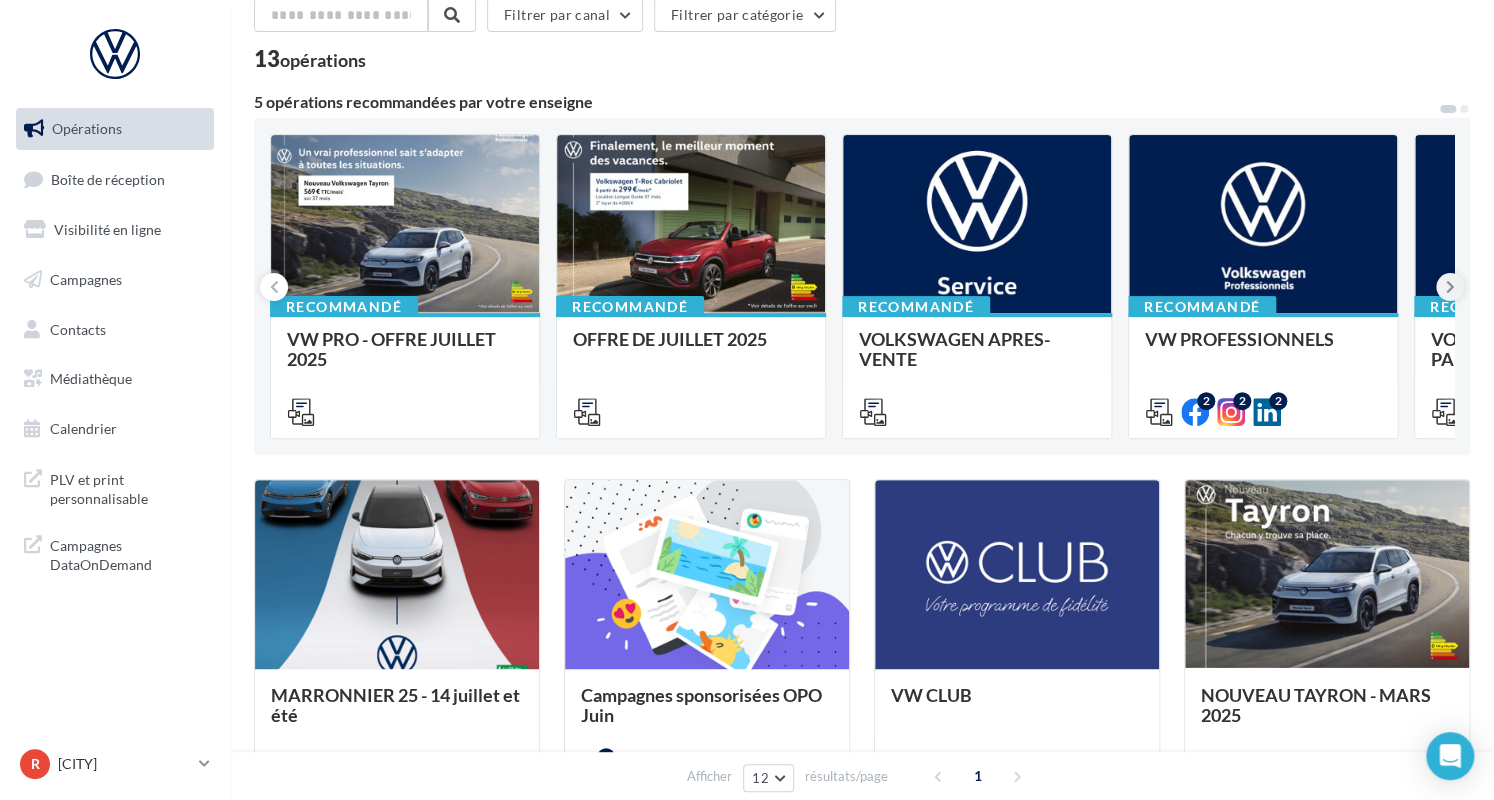 click at bounding box center (1450, 287) 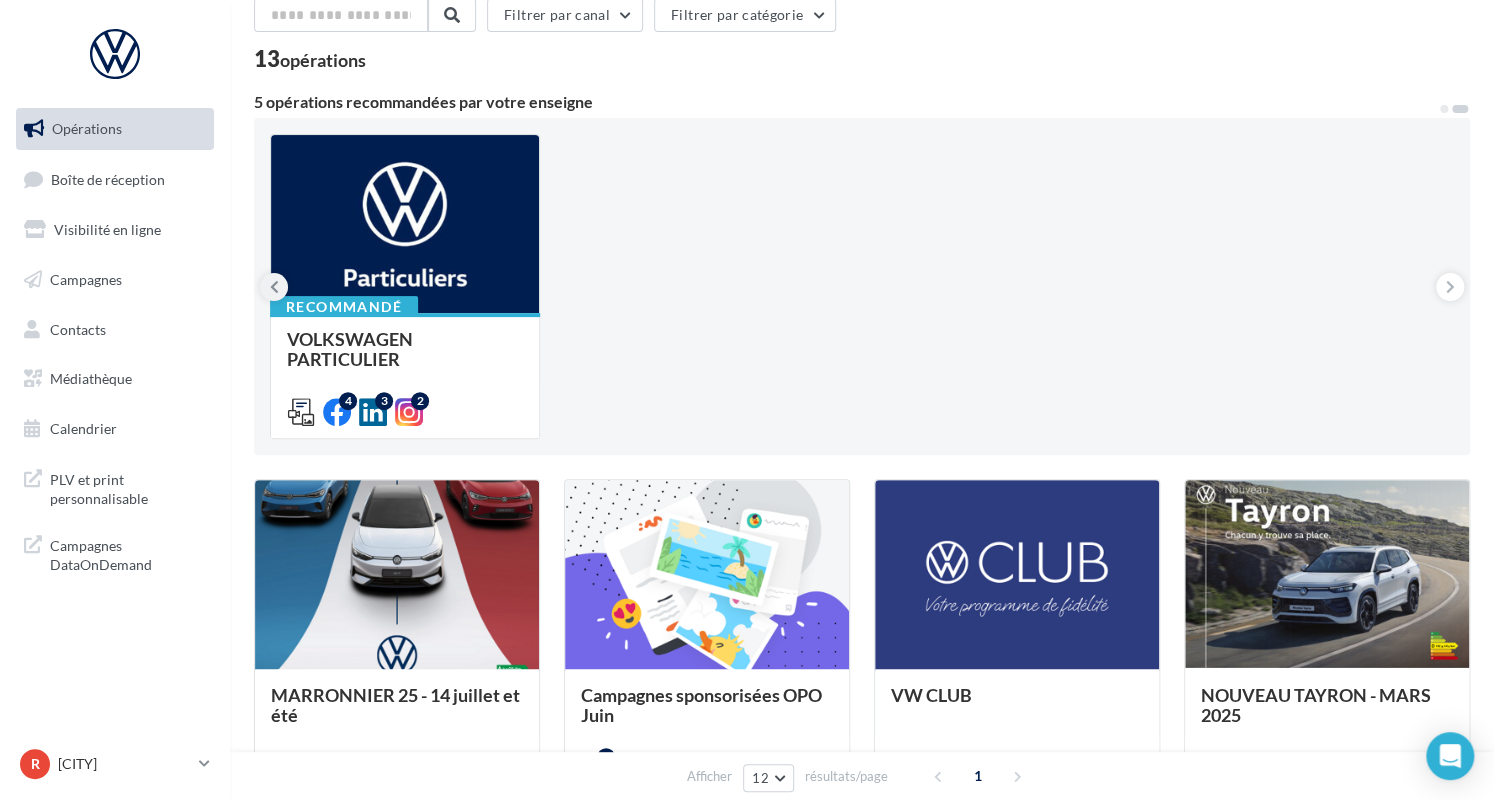 click at bounding box center (274, 287) 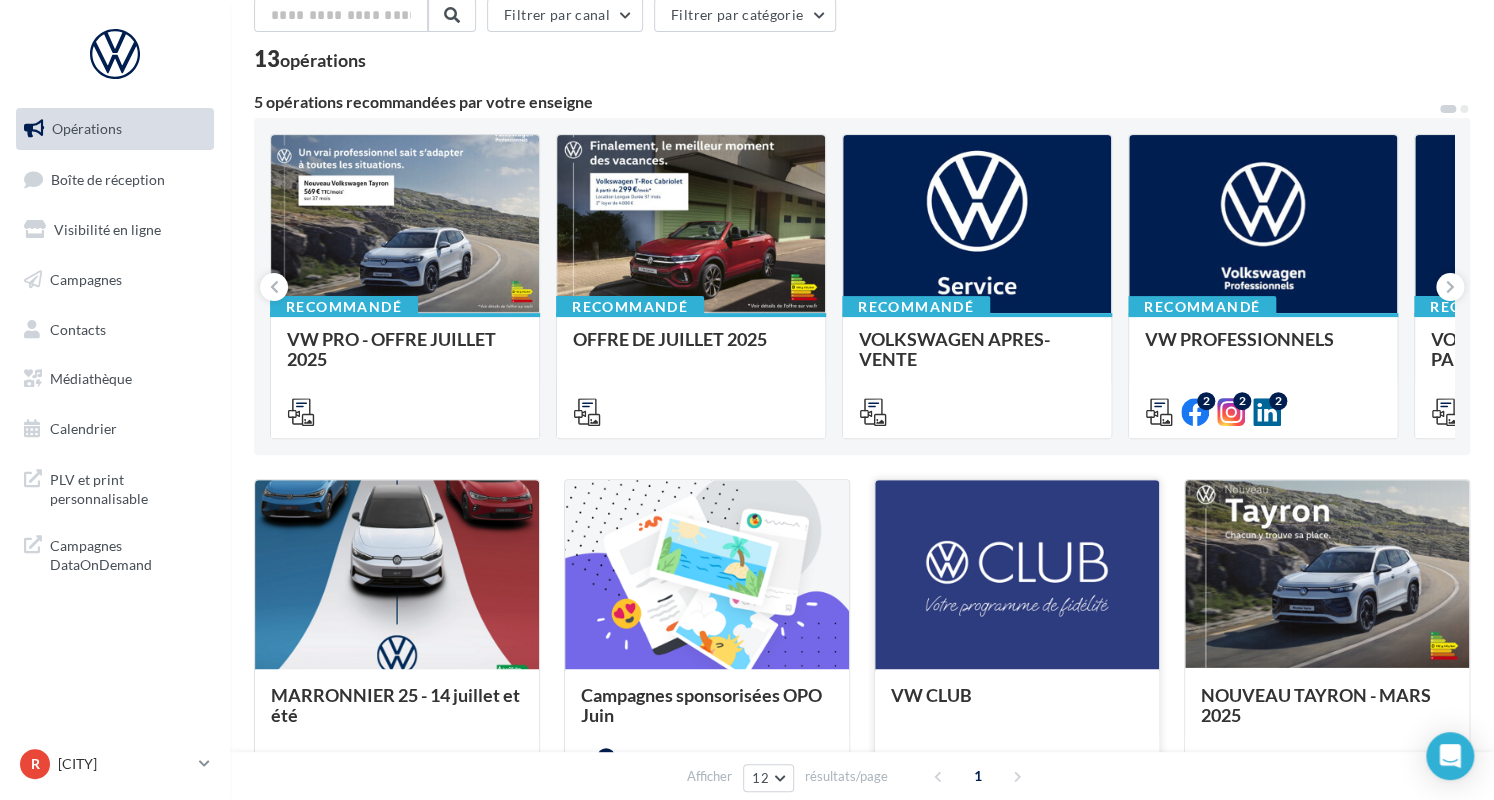 click at bounding box center [397, 575] 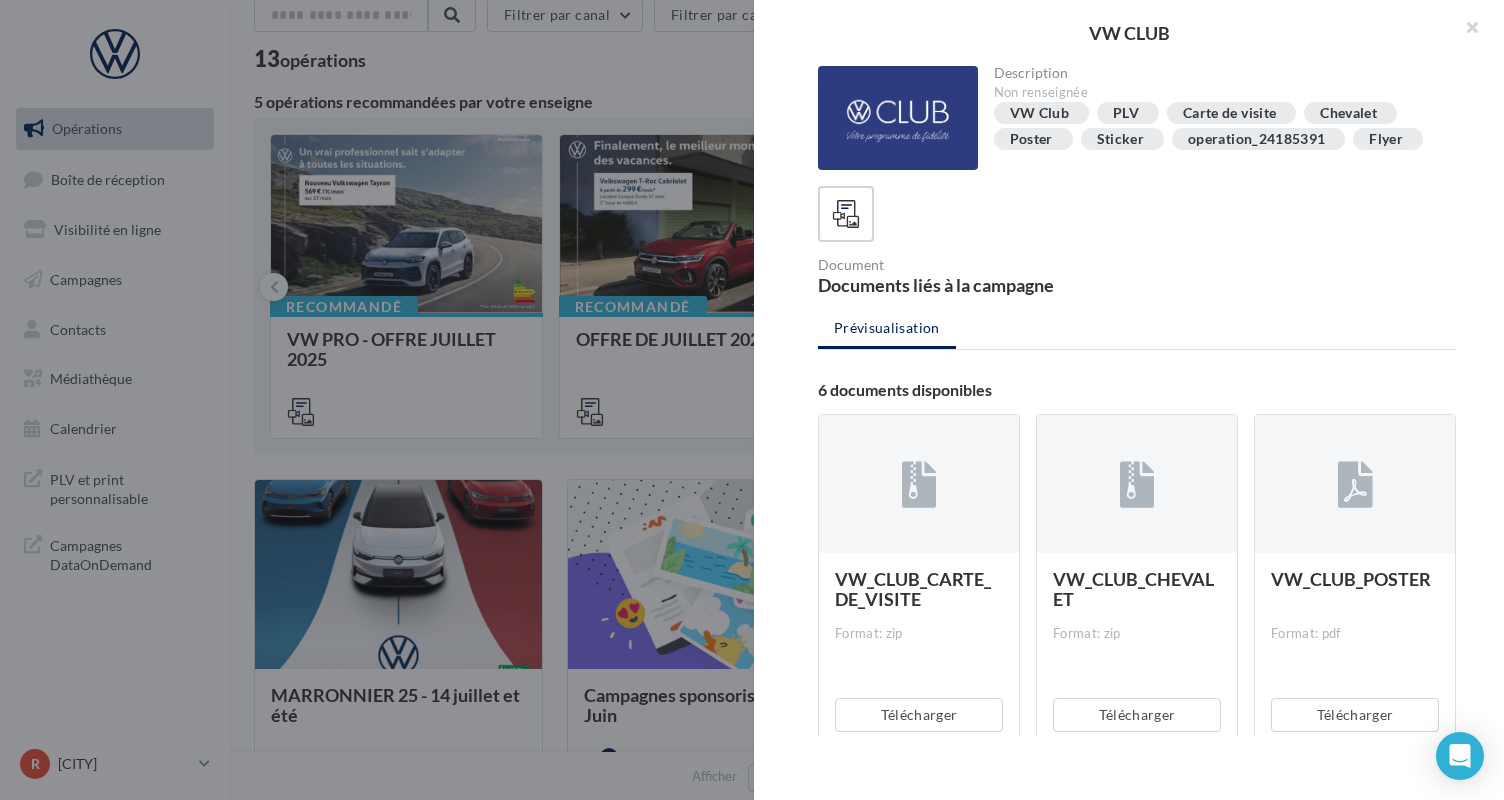 click on "VW CLUB
Description
Non renseignée
VW Club
PLV
Carte de visite
Chevalet
Poster
Sticker
operation_24185391
Flyer
Document
Documents liés à la campagne
Prévisualisation
6 documents disponibles
VW_CLUB_CARTE_DE_VISITE
Format: zip
Télécharger
VW_CLUB_CHEVALET
Format: zip
VW_CLUB_POSTER" at bounding box center [867, 1215] 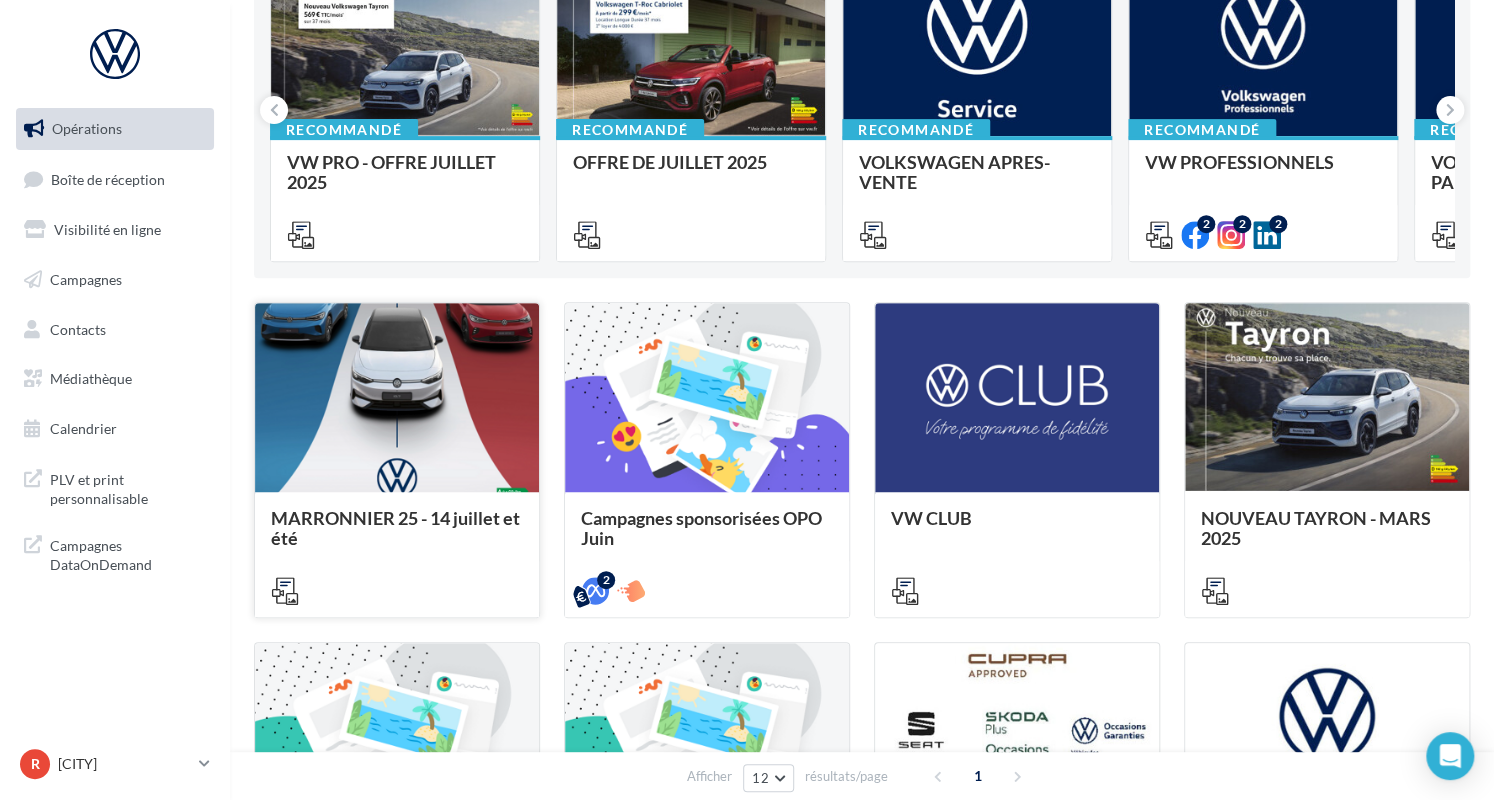 scroll, scrollTop: 296, scrollLeft: 0, axis: vertical 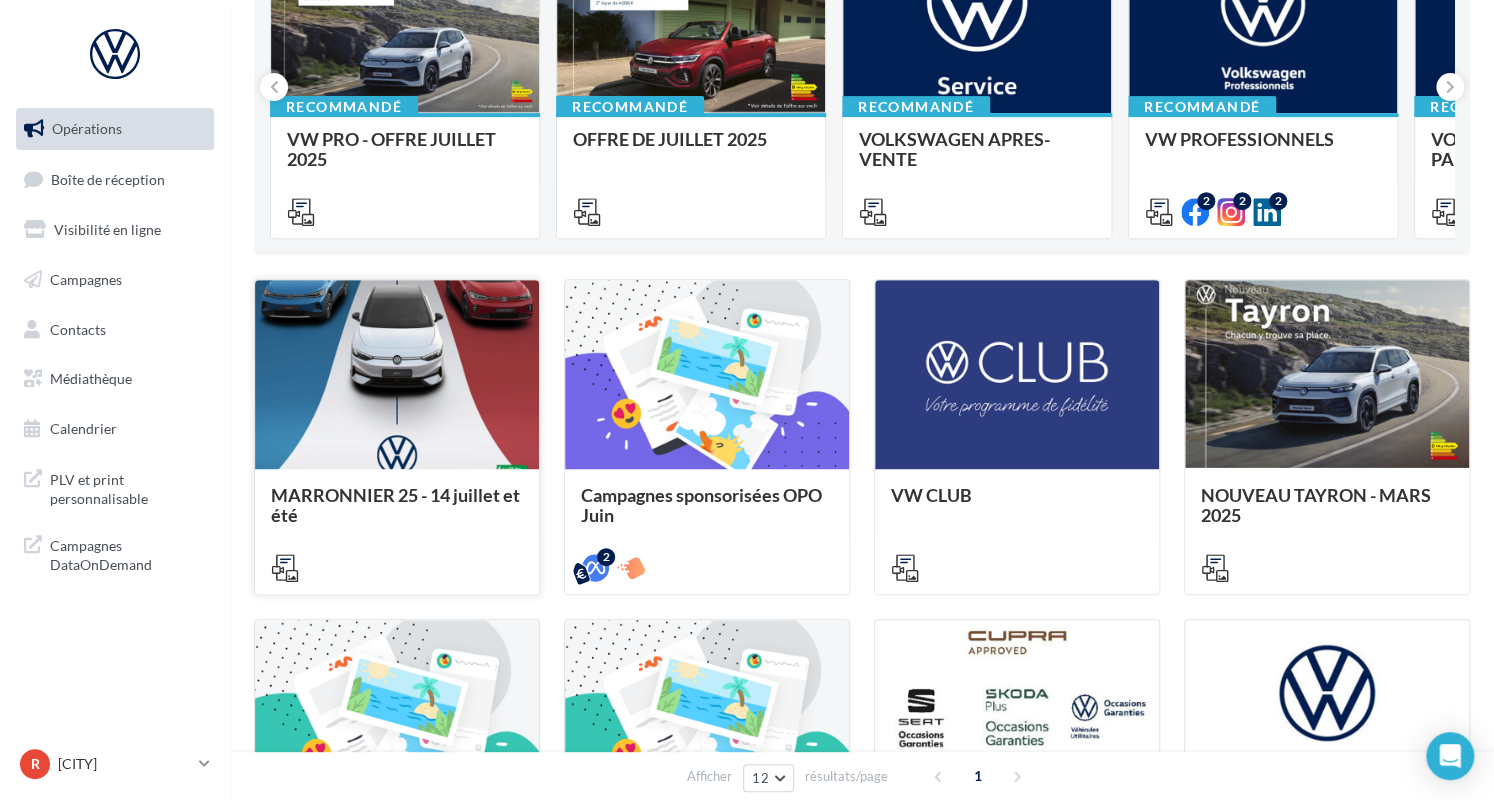 click at bounding box center [397, 375] 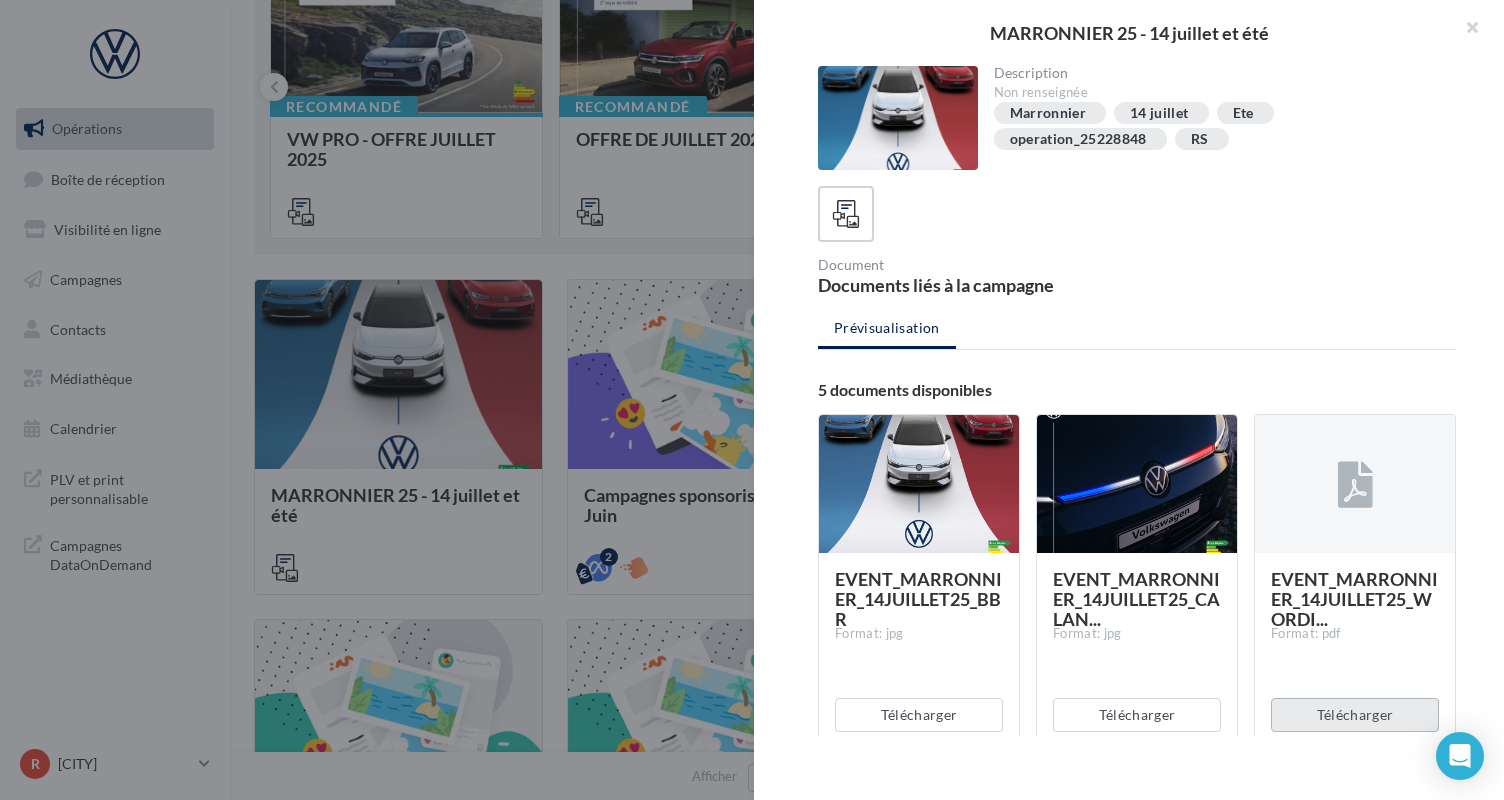 click on "Télécharger" at bounding box center [919, 715] 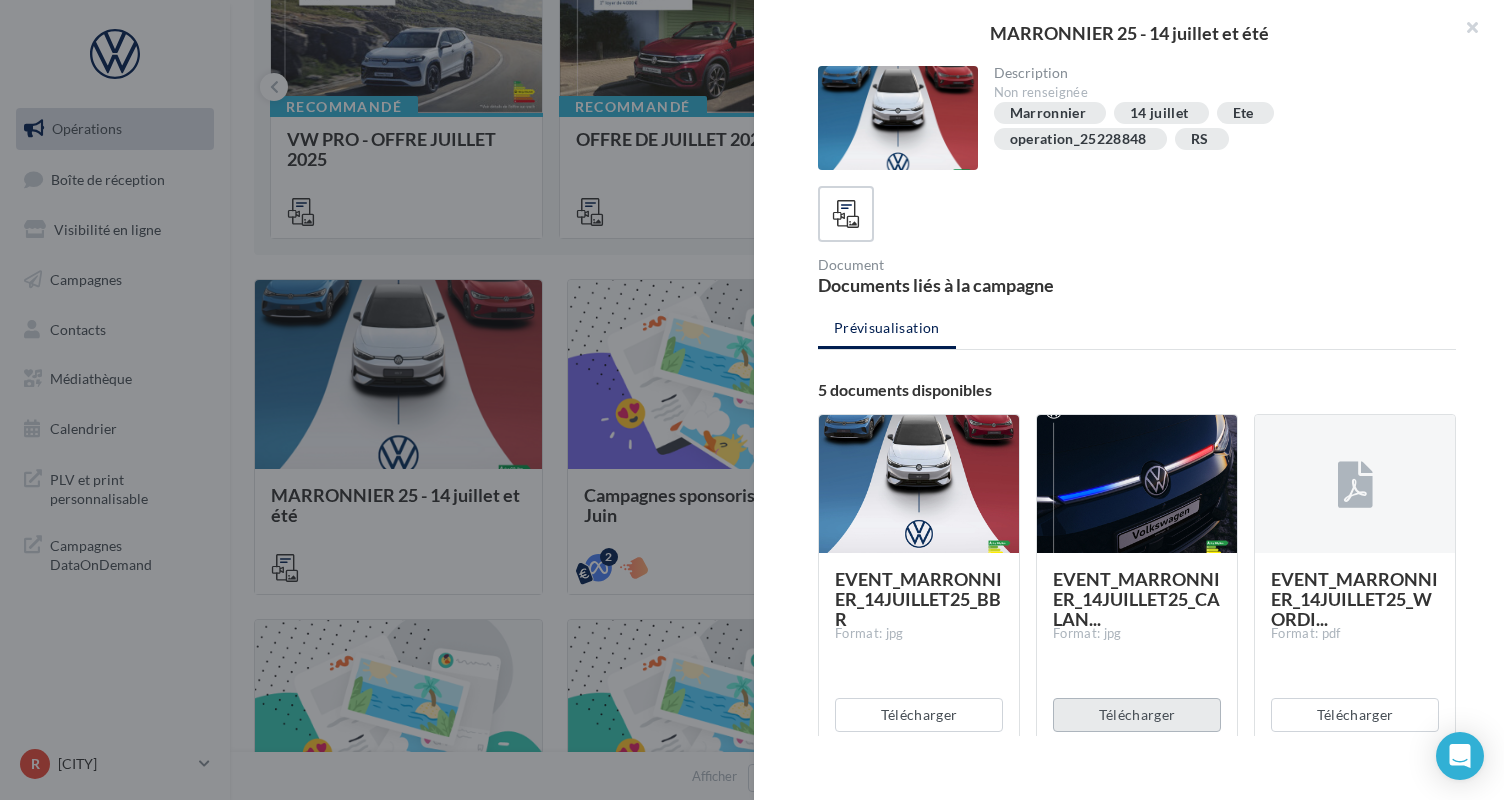 click on "Télécharger" at bounding box center [919, 715] 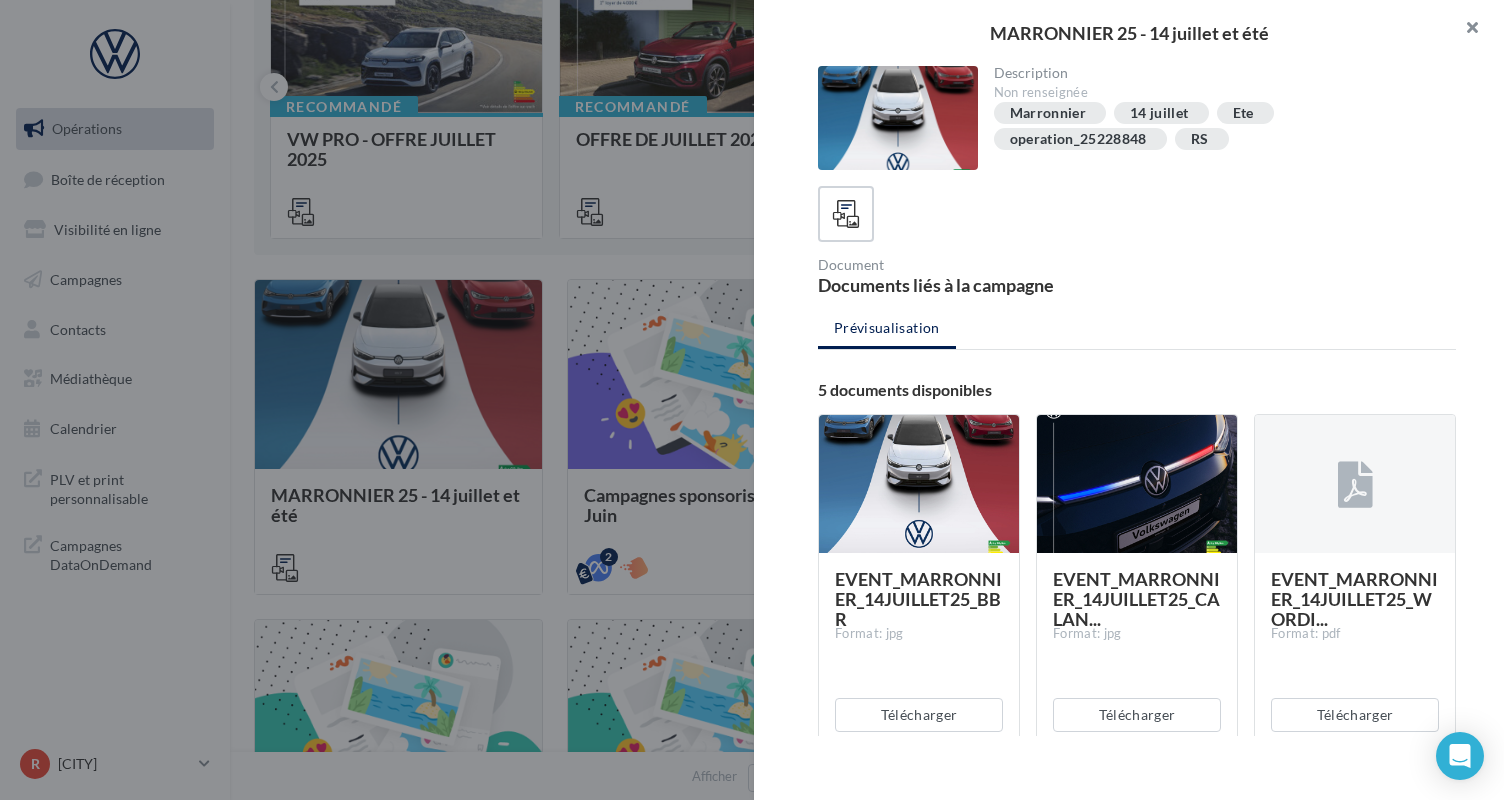 click at bounding box center (1464, 30) 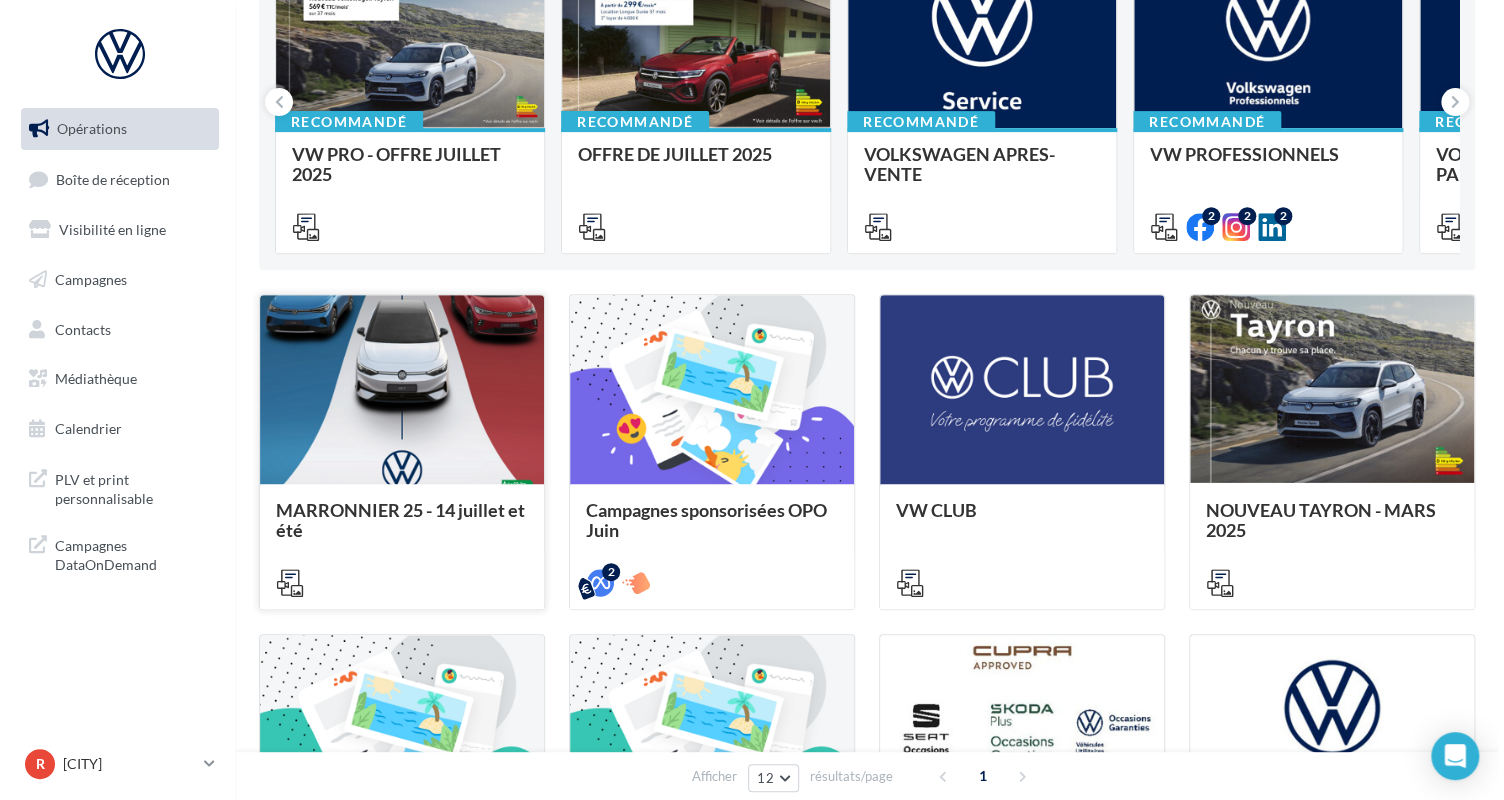 scroll, scrollTop: 0, scrollLeft: 0, axis: both 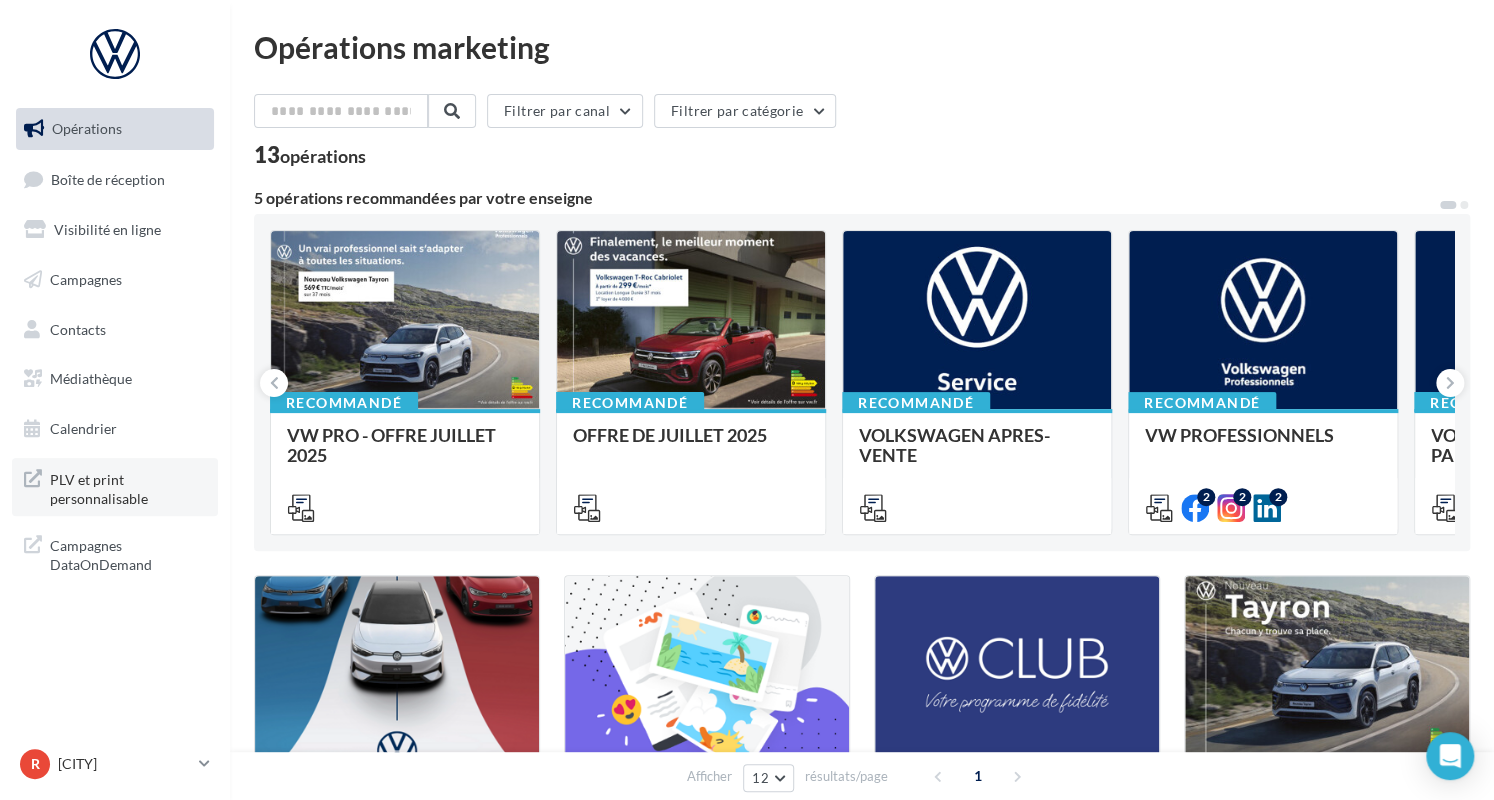 click on "PLV et print personnalisable" at bounding box center (128, 487) 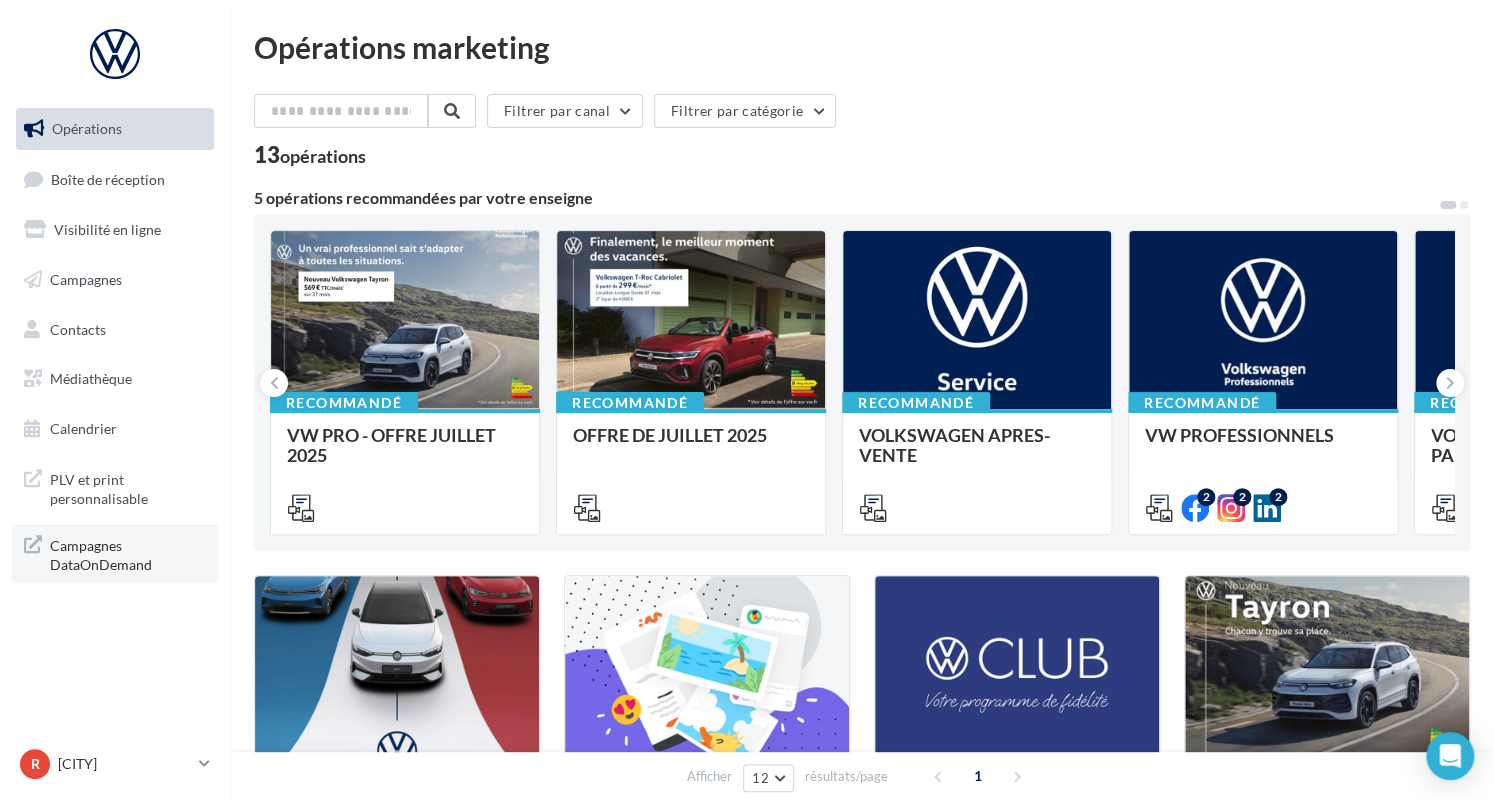 click on "Campagnes DataOnDemand" at bounding box center [128, 553] 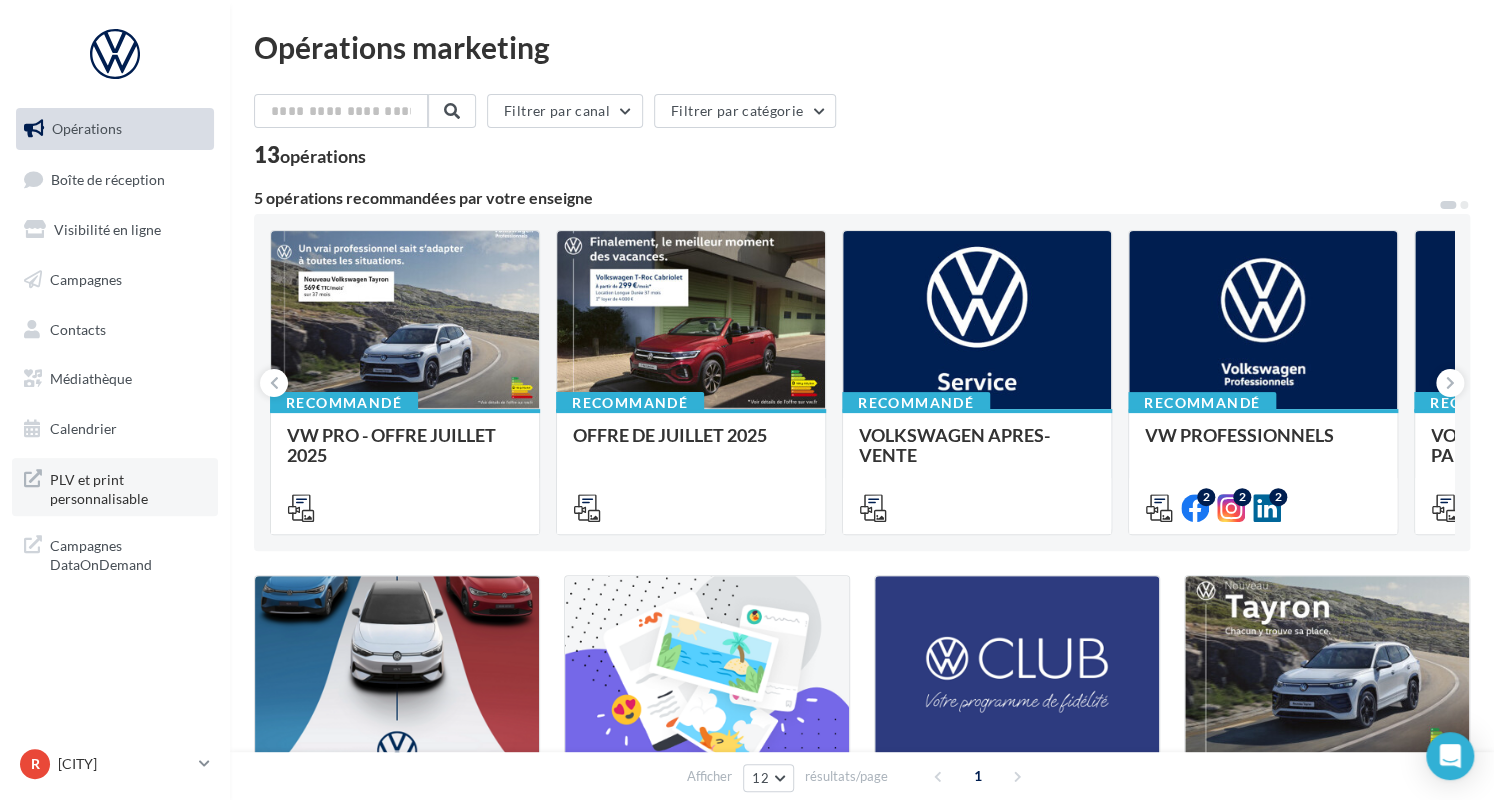 click on "PLV et print personnalisable" at bounding box center [128, 487] 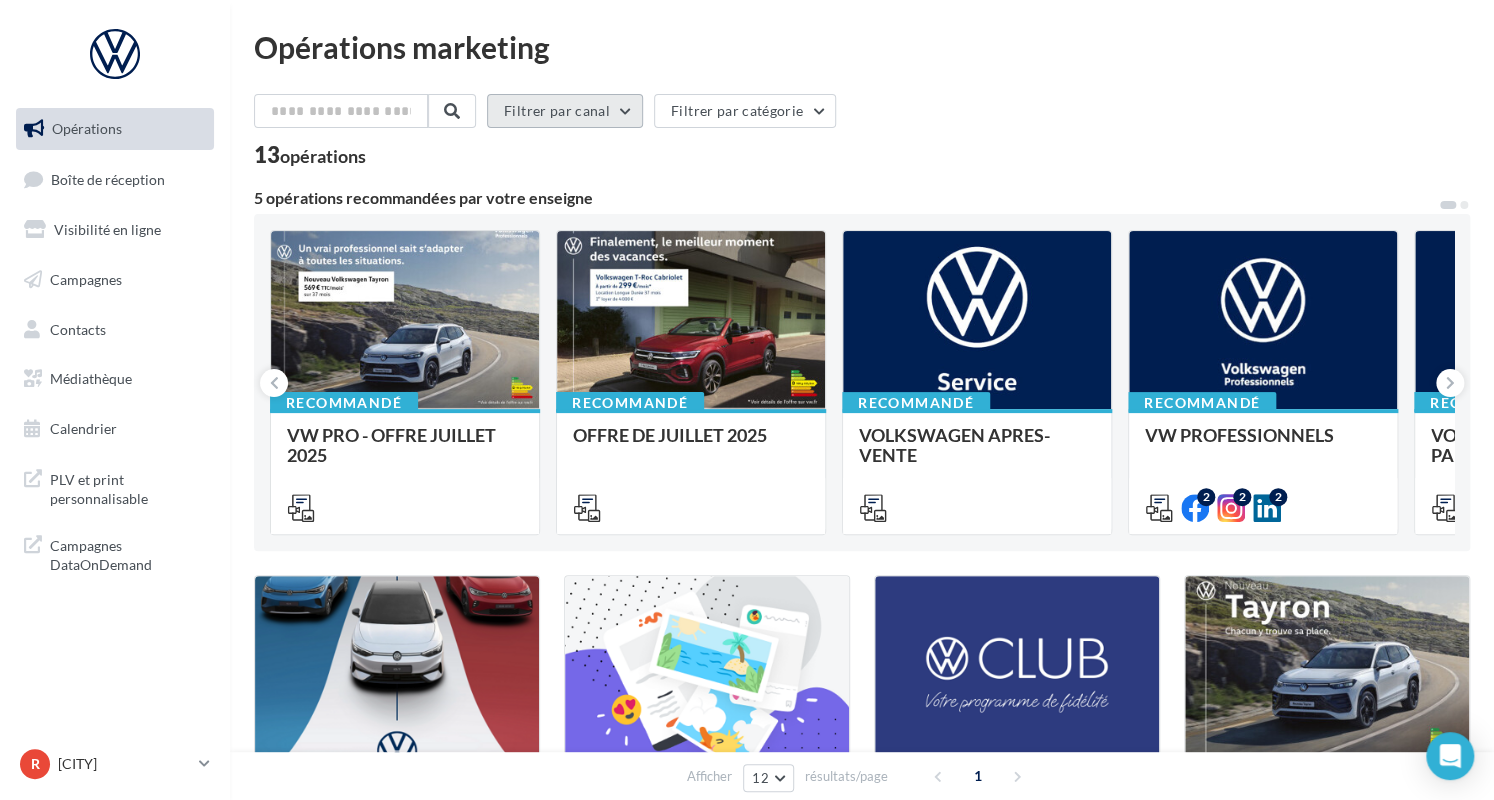 click on "Filtrer par canal" at bounding box center (565, 111) 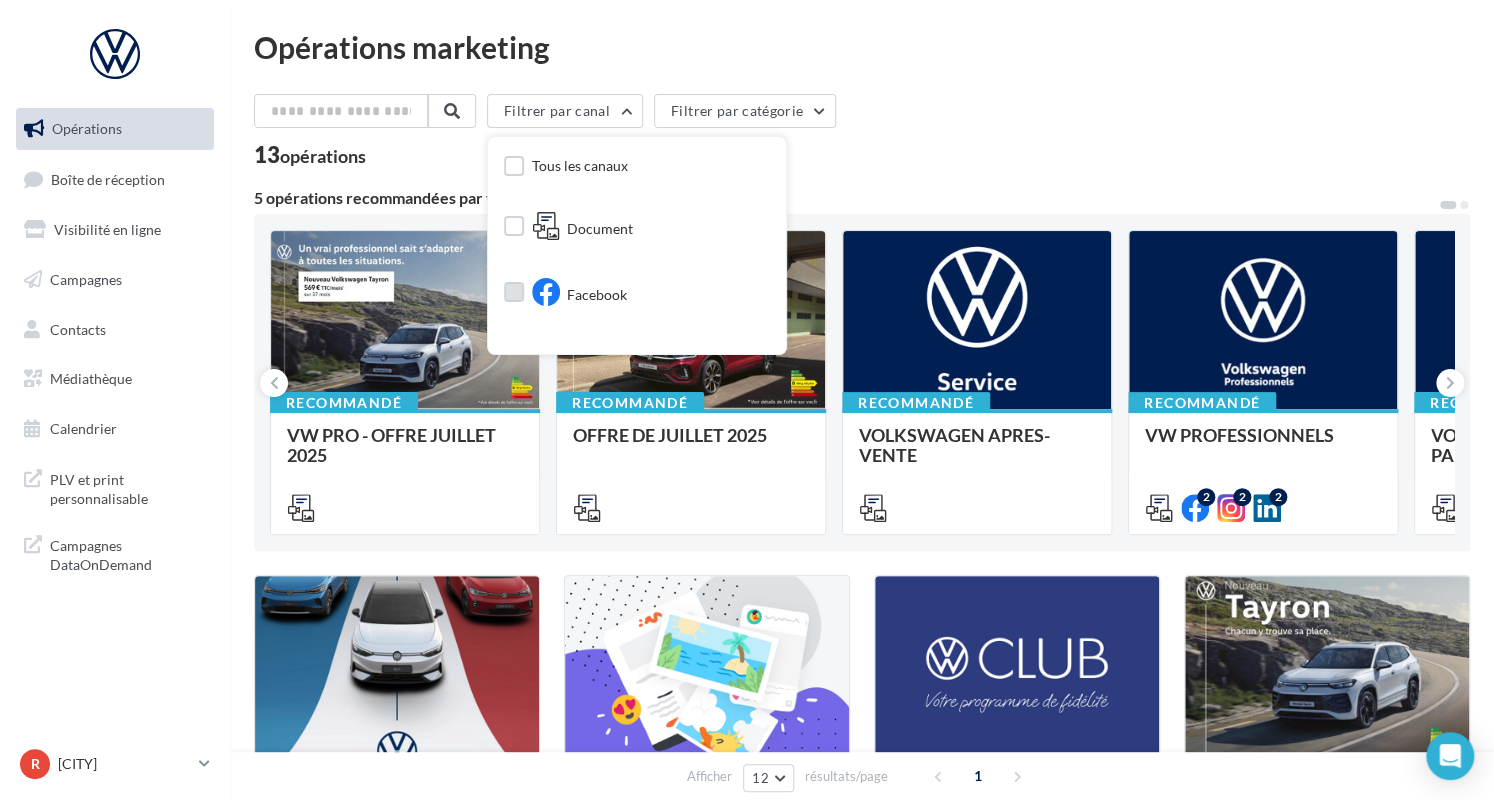 click on "Facebook" at bounding box center (597, 295) 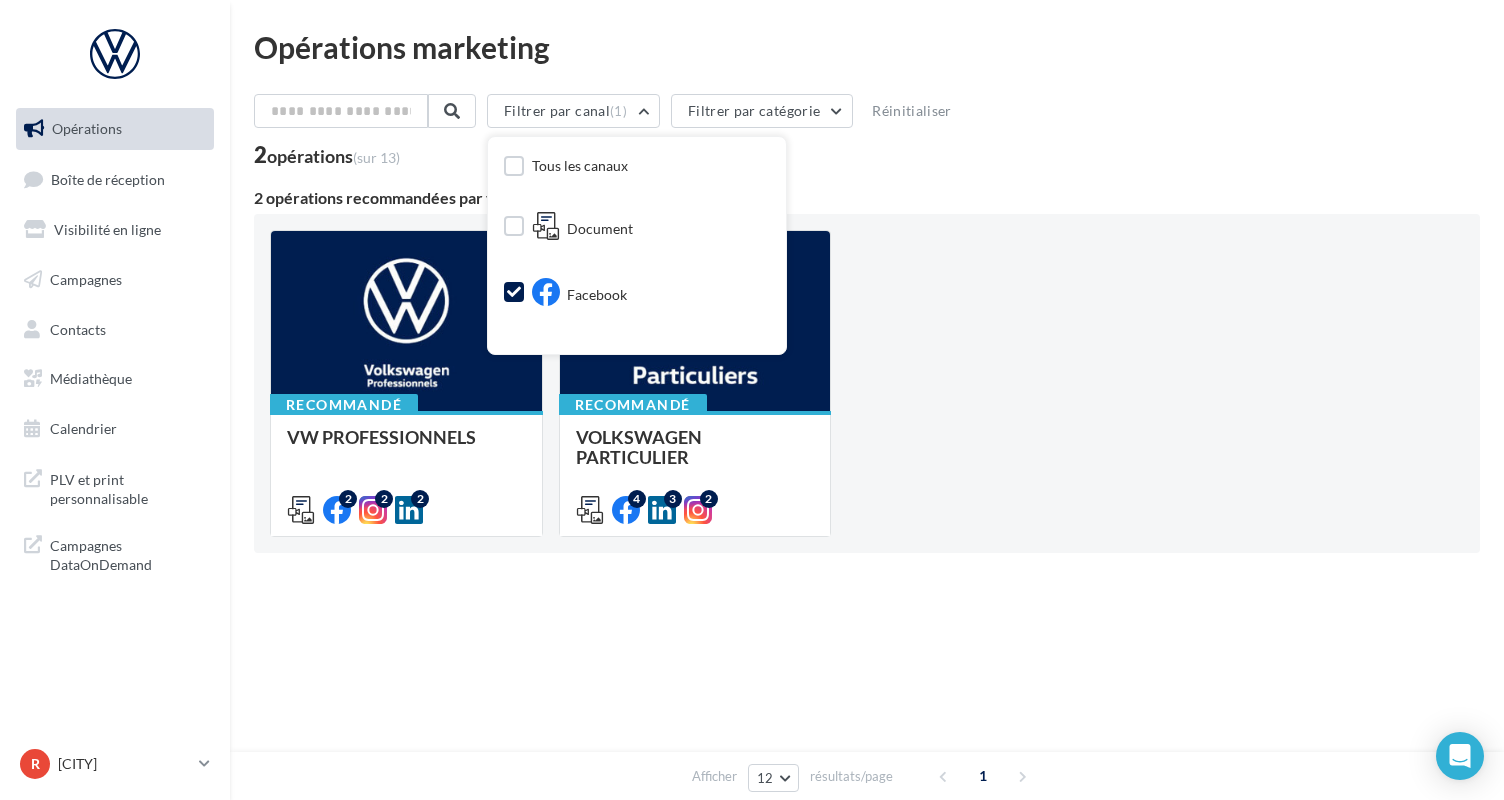 click on "2 opérations recommandées par votre enseigne" at bounding box center (867, 198) 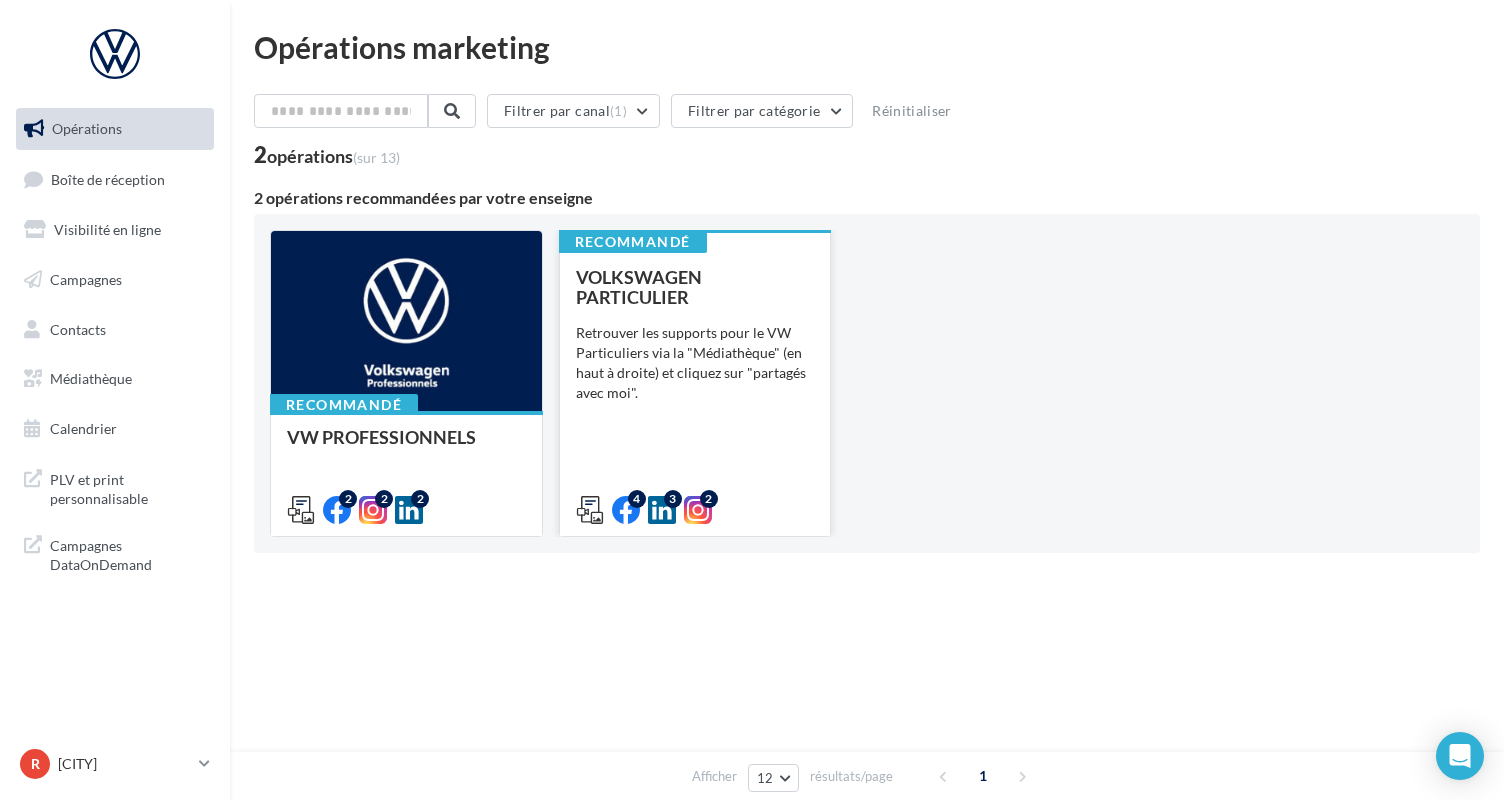 click on "VOLKSWAGEN PARTICULIER        Retrouver les supports pour le VW Particuliers via la "Médiathèque" (en haut à droite) et cliquez sur "partagés avec moi"." at bounding box center (406, 472) 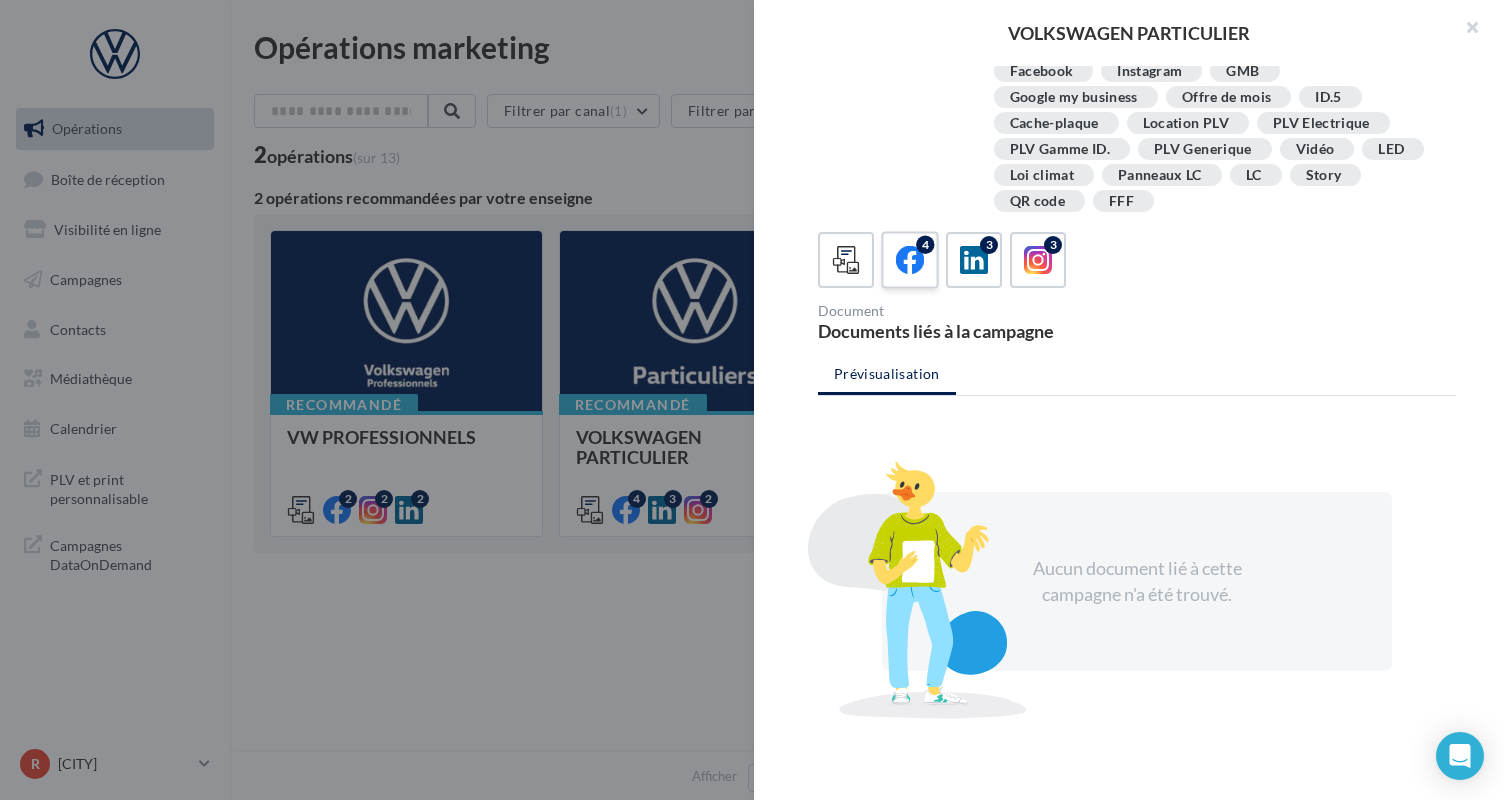scroll, scrollTop: 362, scrollLeft: 0, axis: vertical 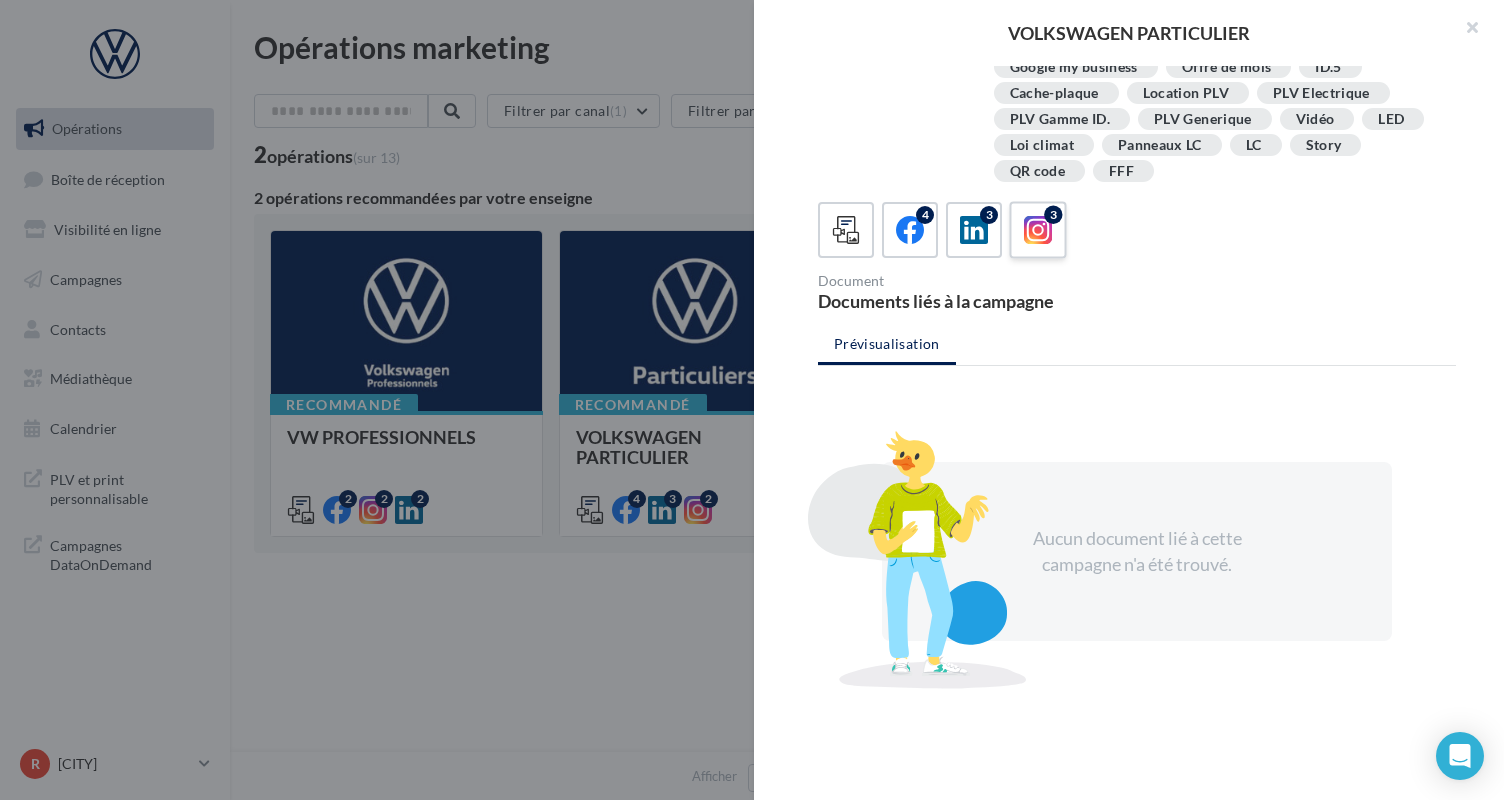 click at bounding box center [1038, 230] 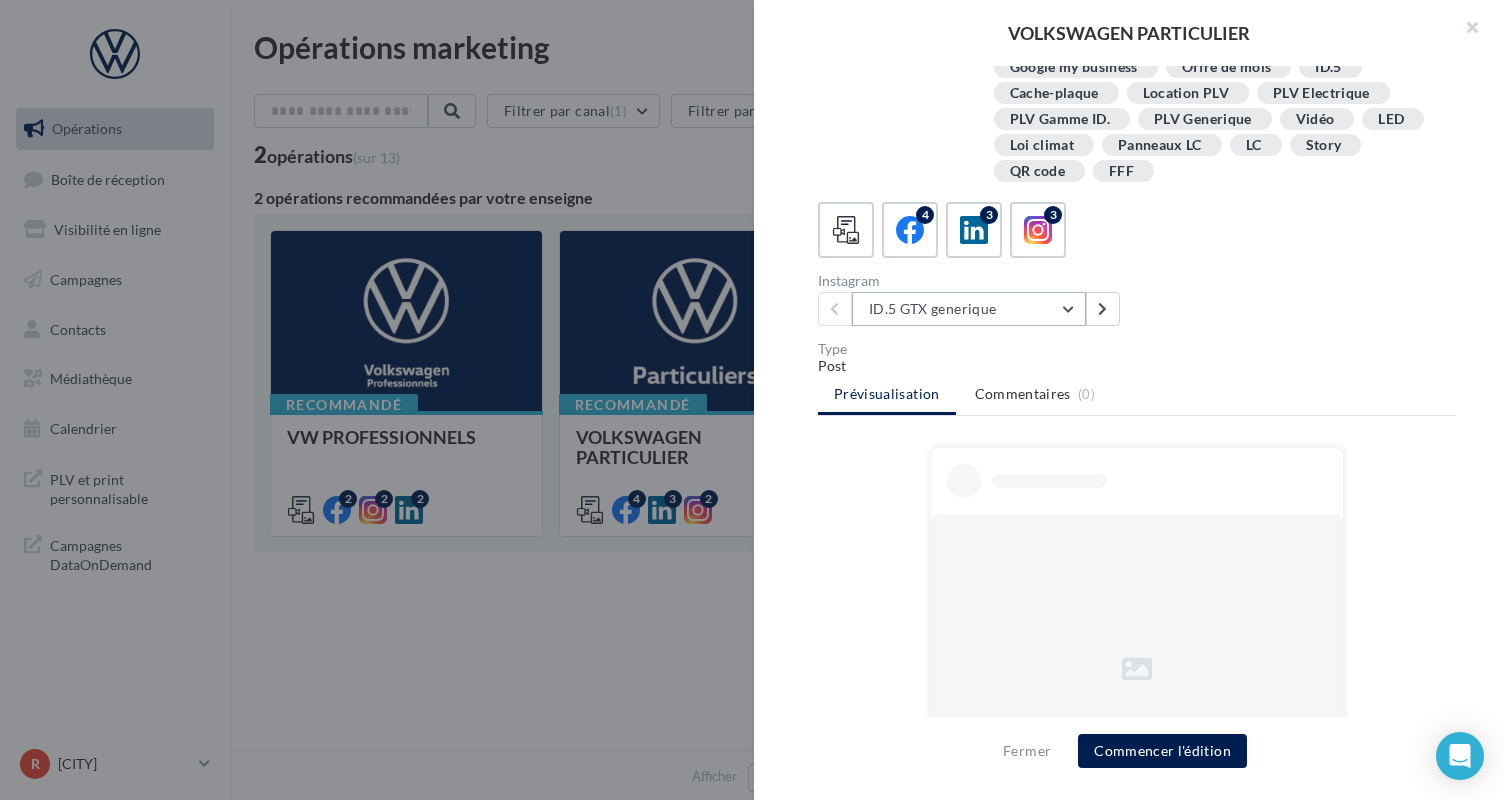 click on "ID.5 GTX generique" at bounding box center [969, 309] 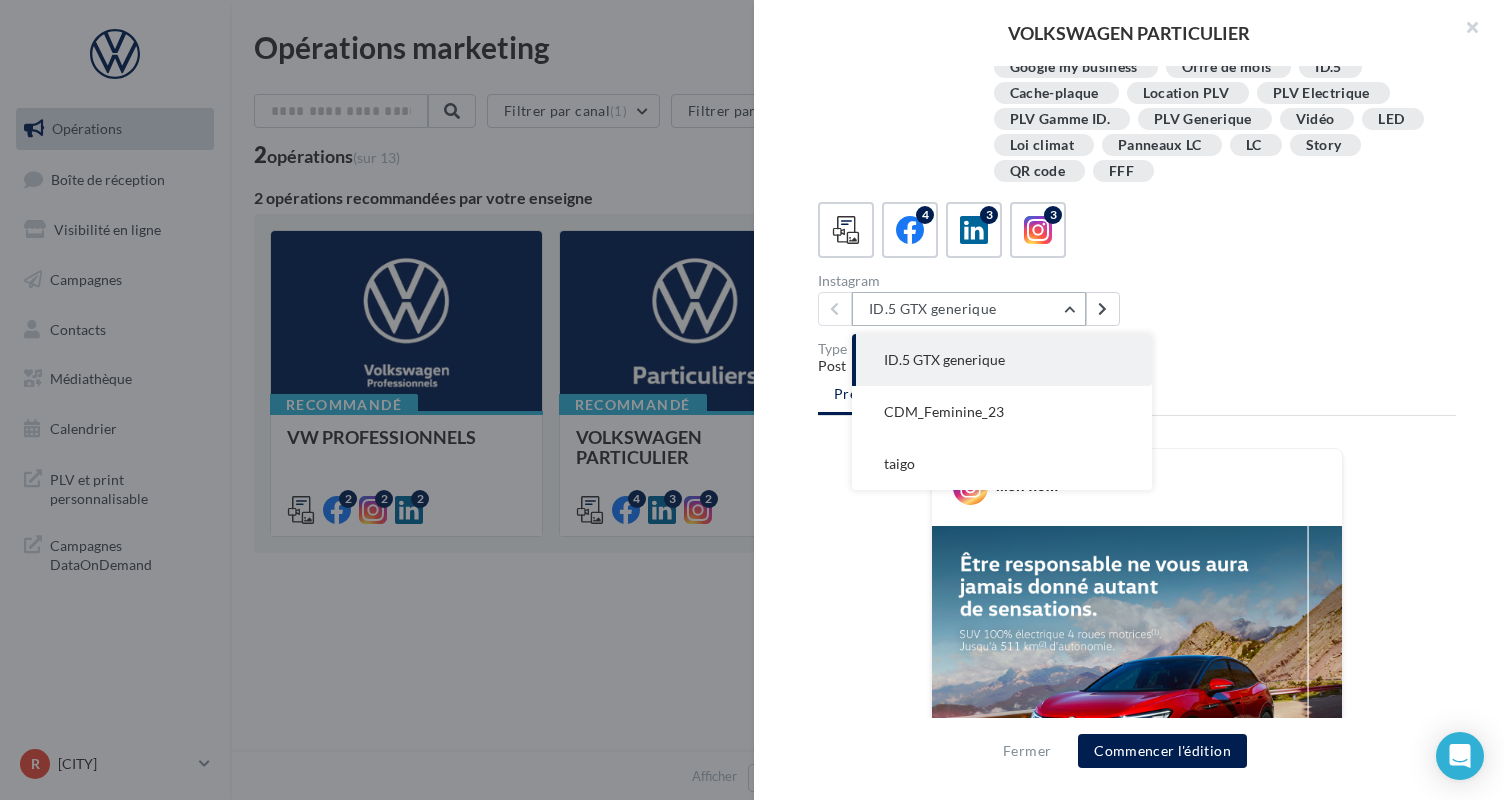click on "ID.5 GTX generique" at bounding box center (969, 309) 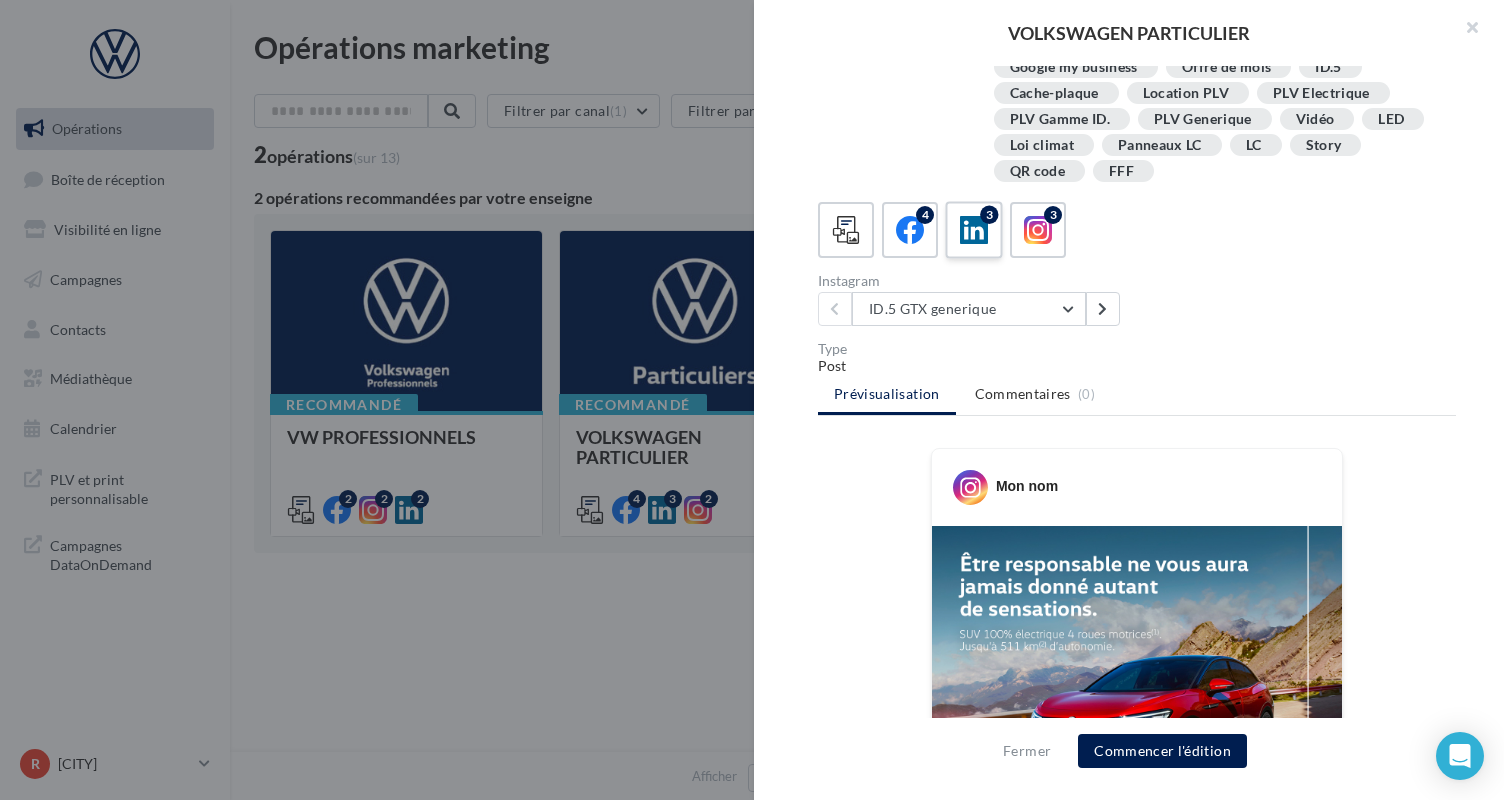 click at bounding box center [974, 230] 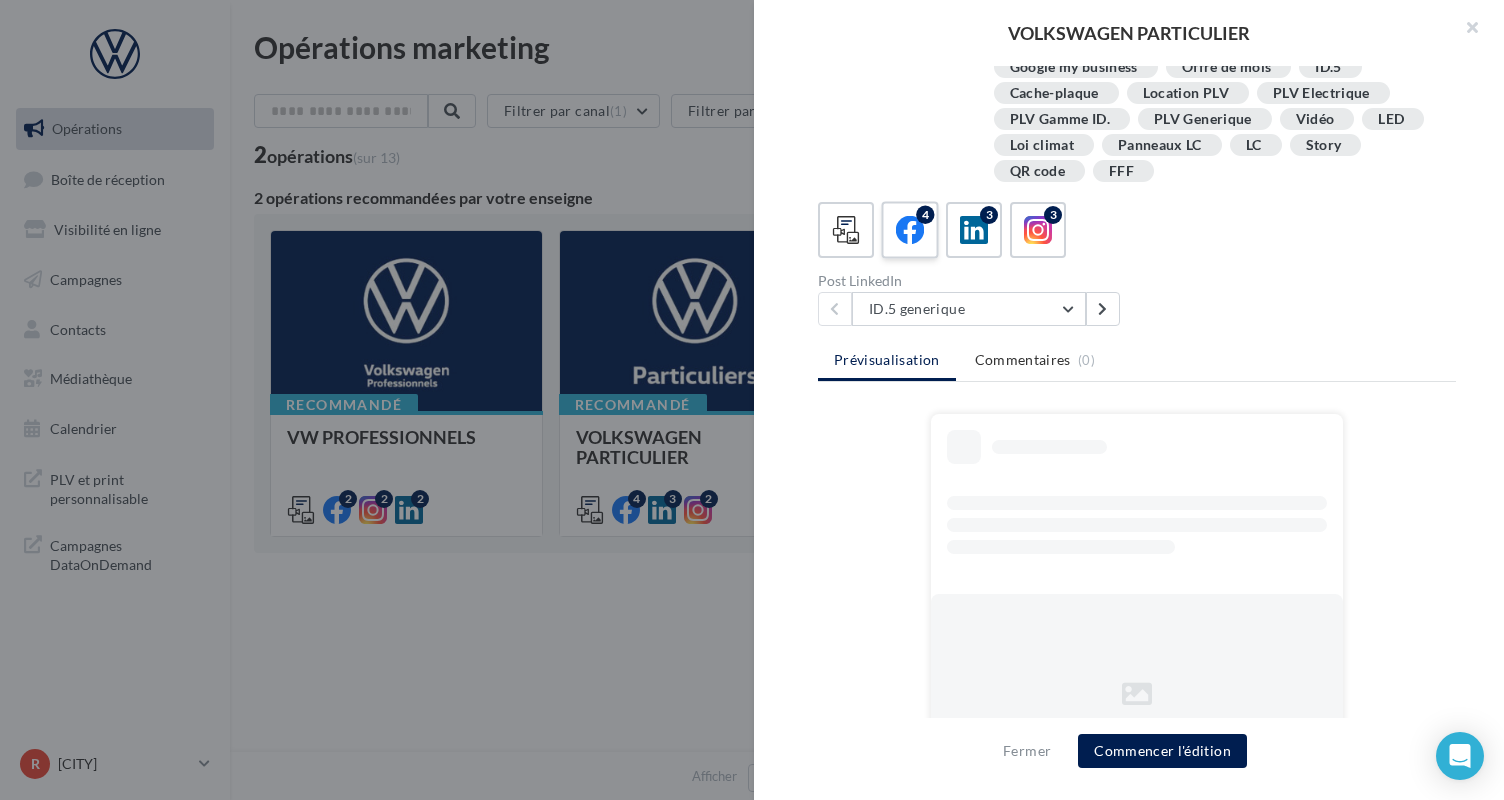 click at bounding box center [910, 230] 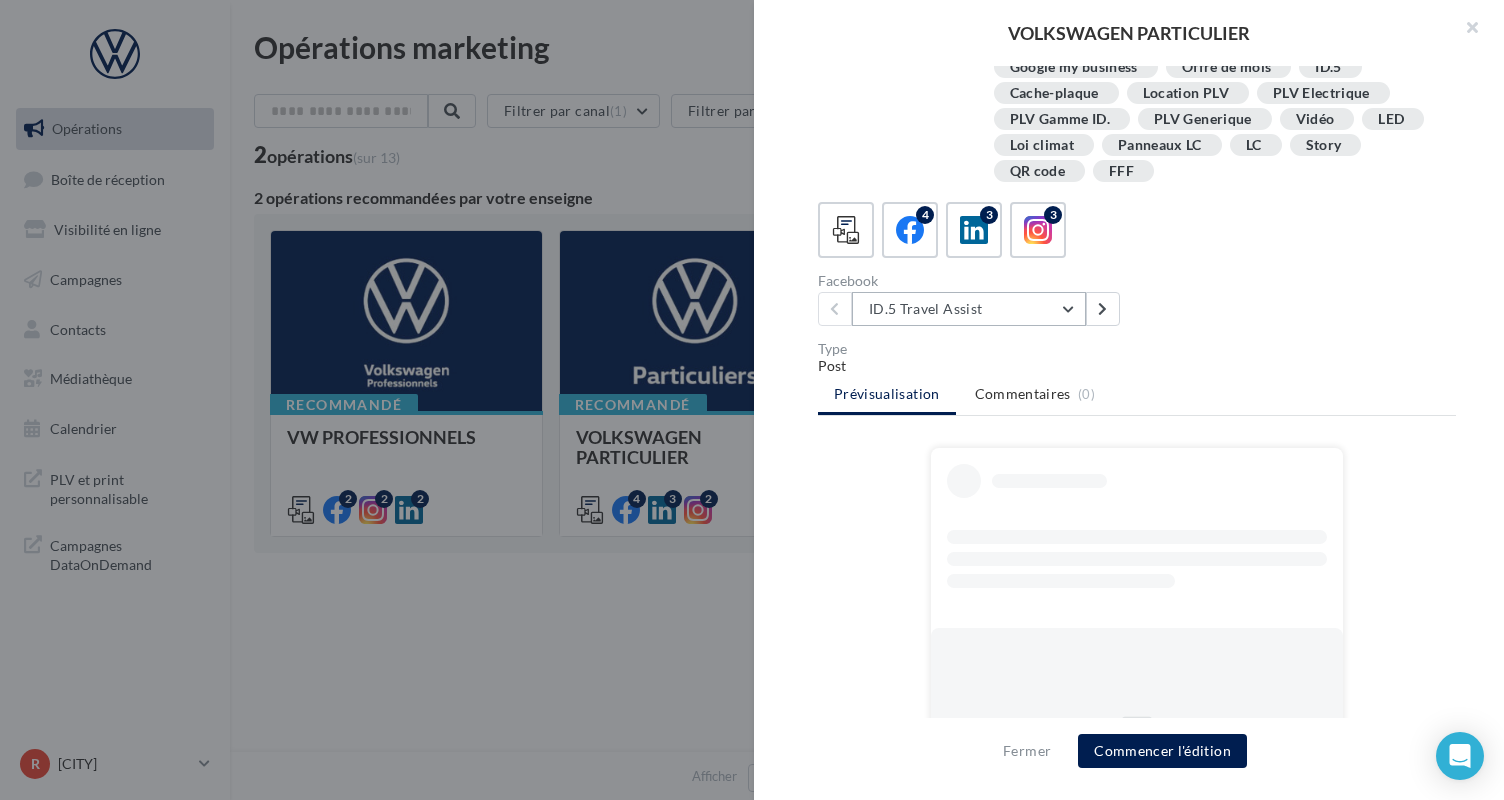 click on "ID.5 Travel Assist" at bounding box center [969, 309] 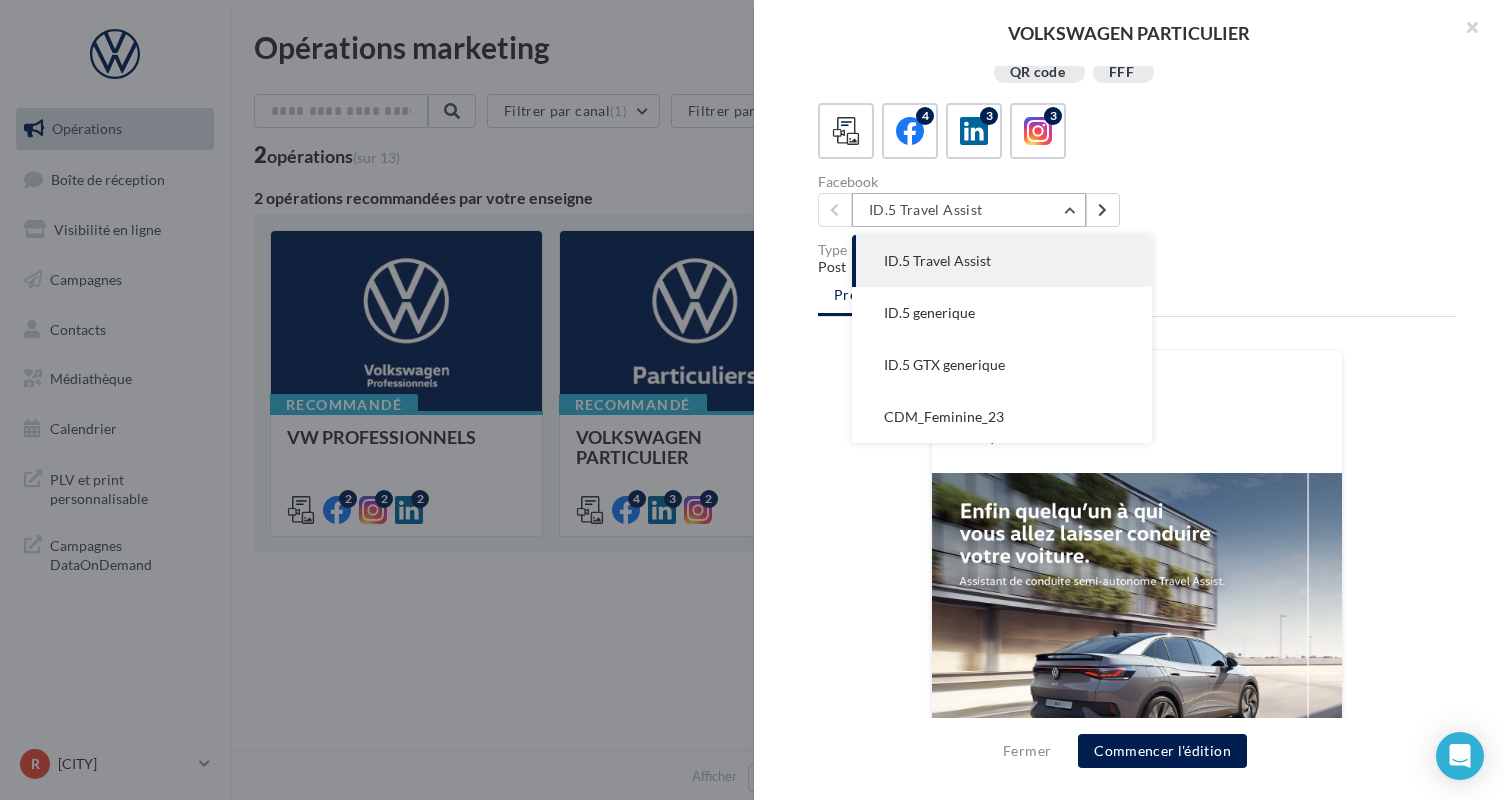 scroll, scrollTop: 562, scrollLeft: 0, axis: vertical 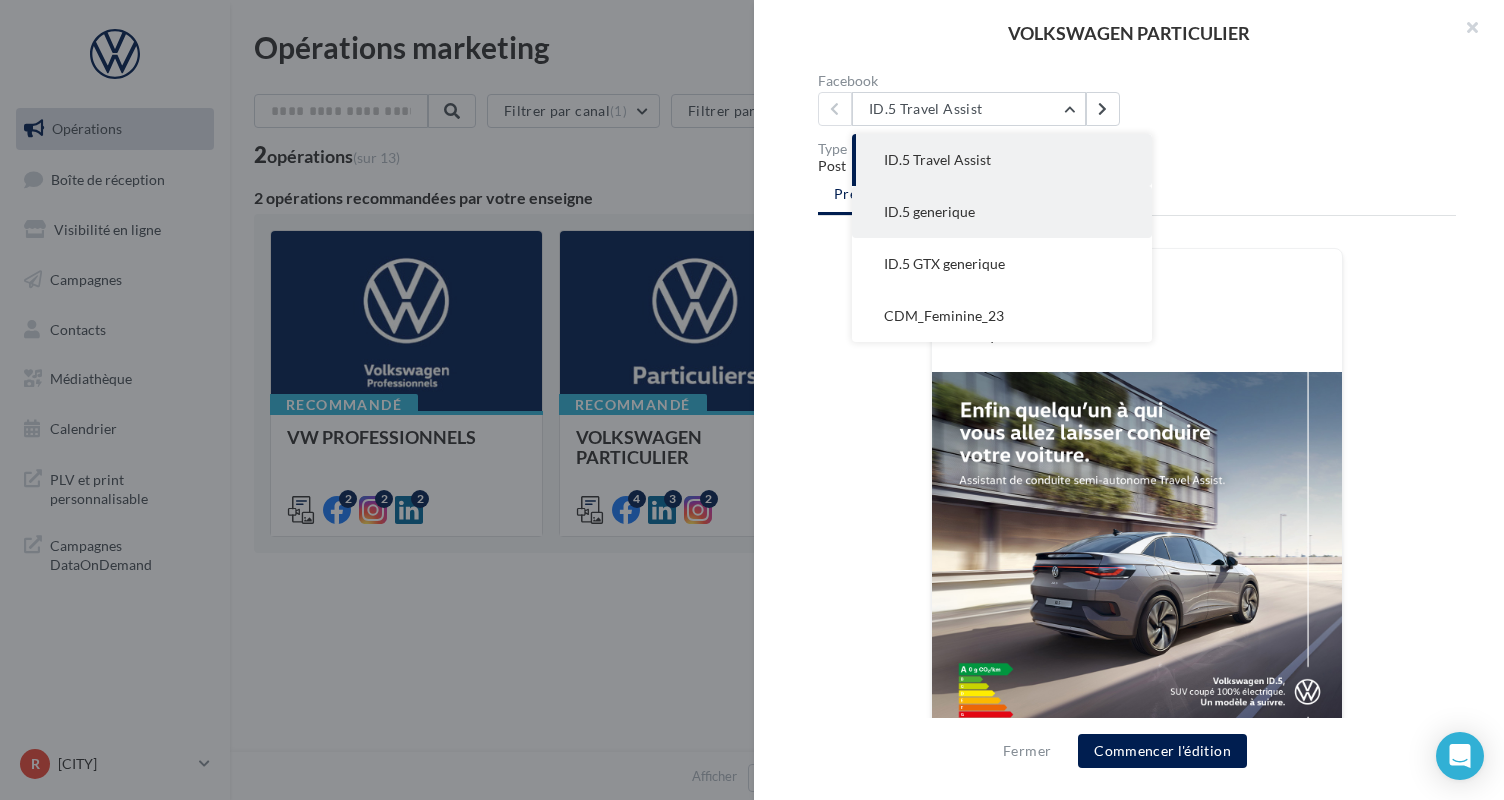 click on "ID.5 generique" at bounding box center (937, 159) 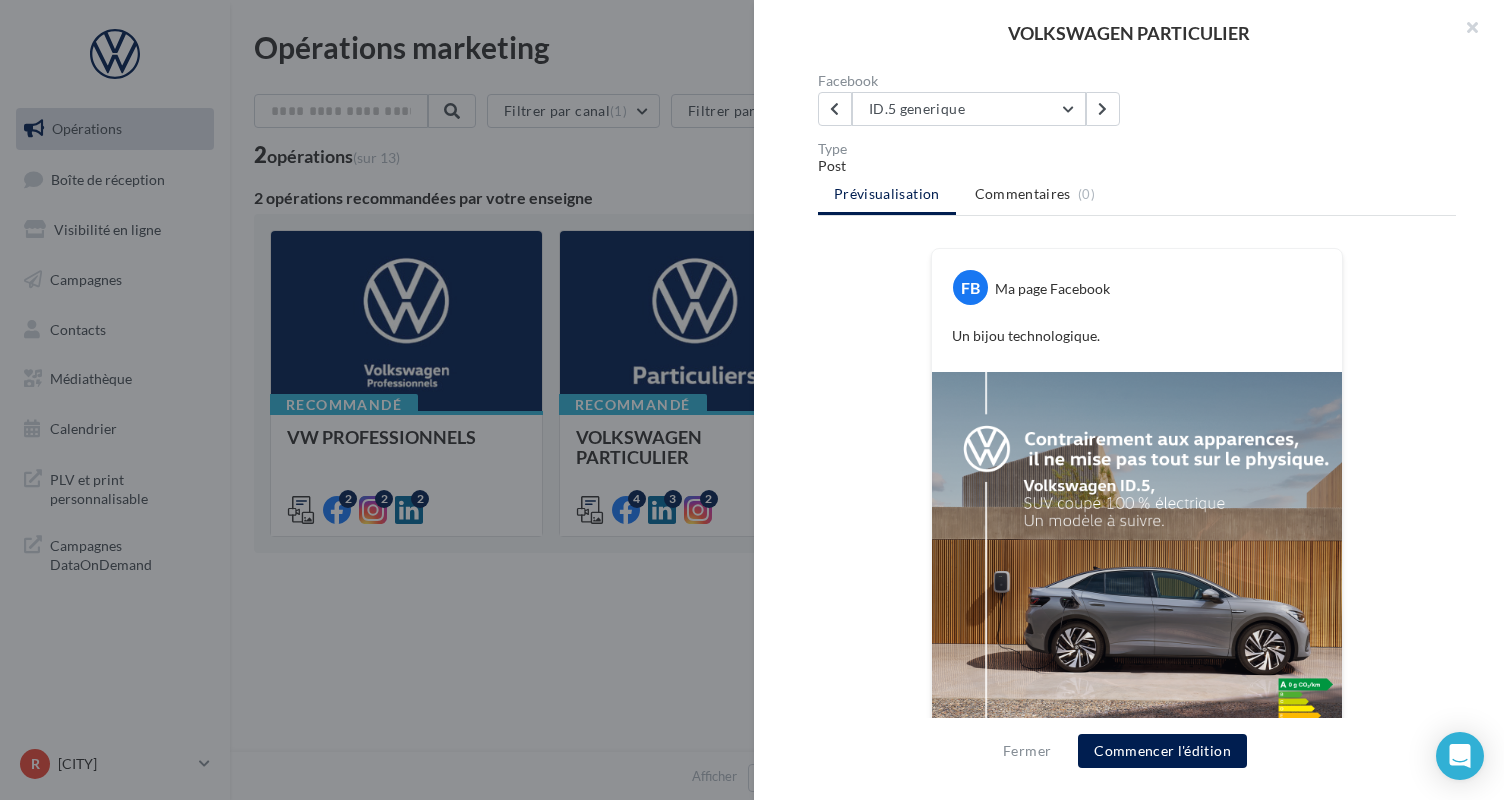 scroll, scrollTop: 632, scrollLeft: 0, axis: vertical 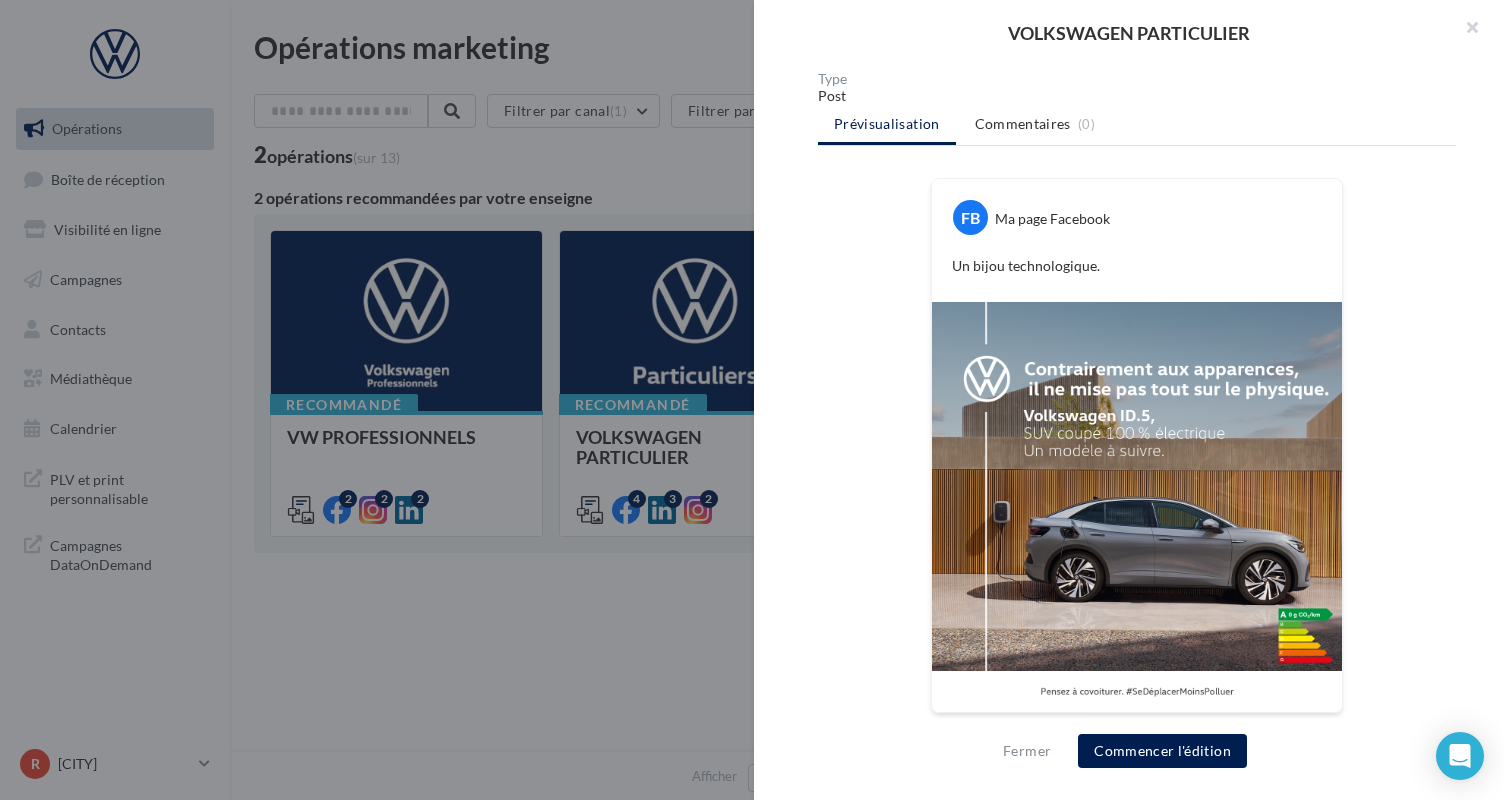 click at bounding box center (752, 400) 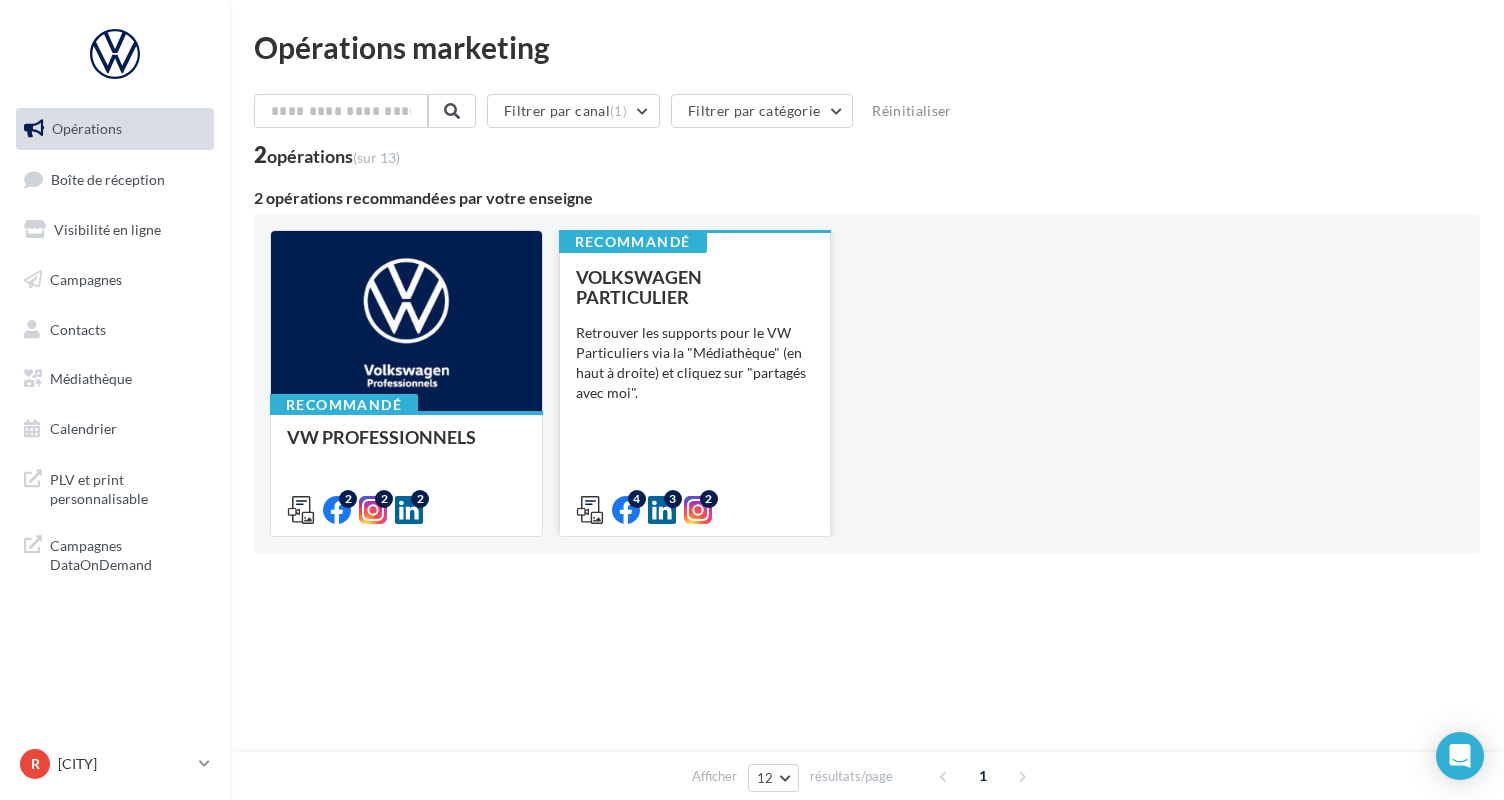 click on "Retrouver les supports pour le VW Particuliers via la "Médiathèque" (en haut à droite) et cliquez sur "partagés avec moi"." at bounding box center (0, 0) 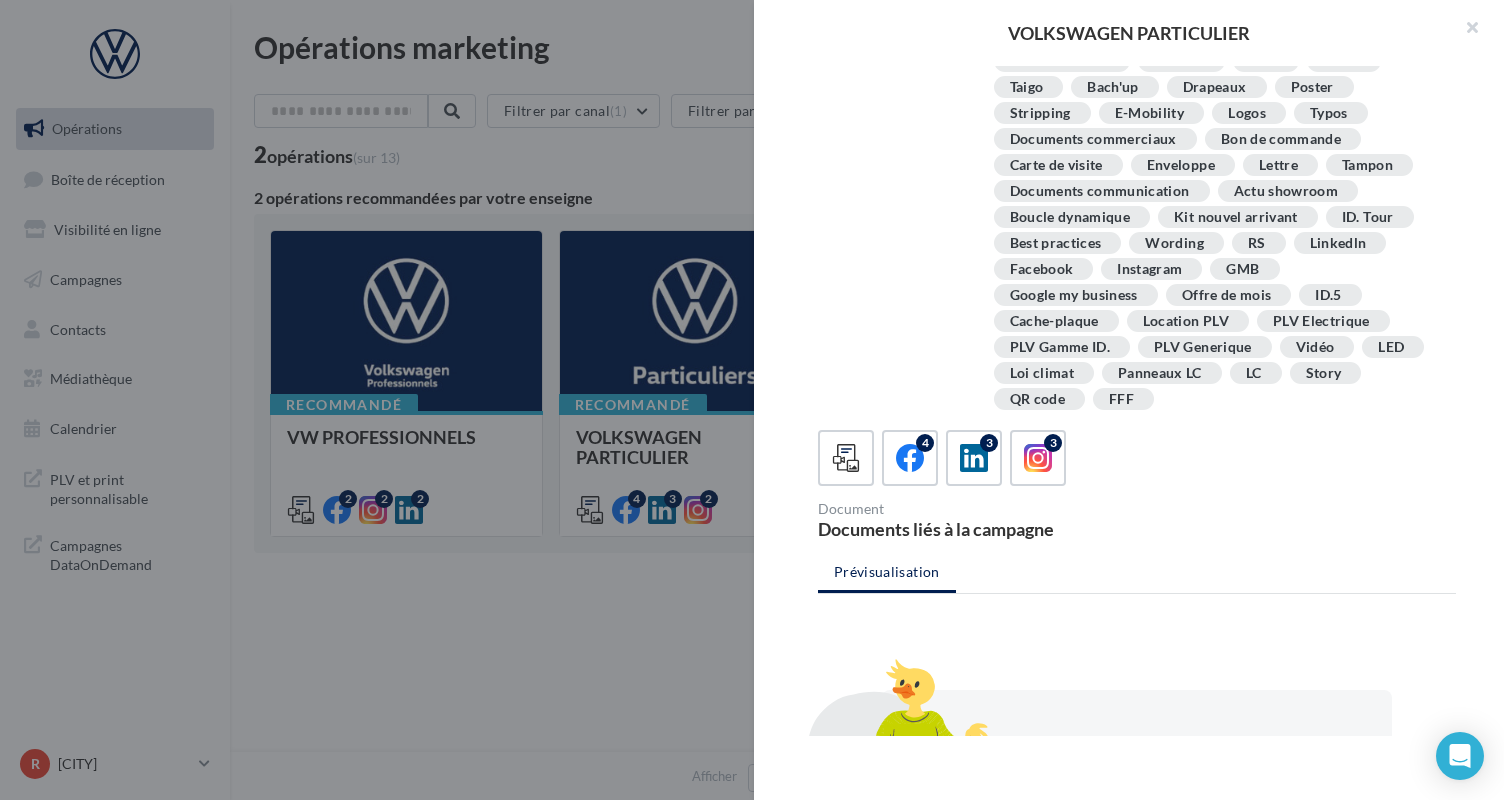 scroll, scrollTop: 0, scrollLeft: 0, axis: both 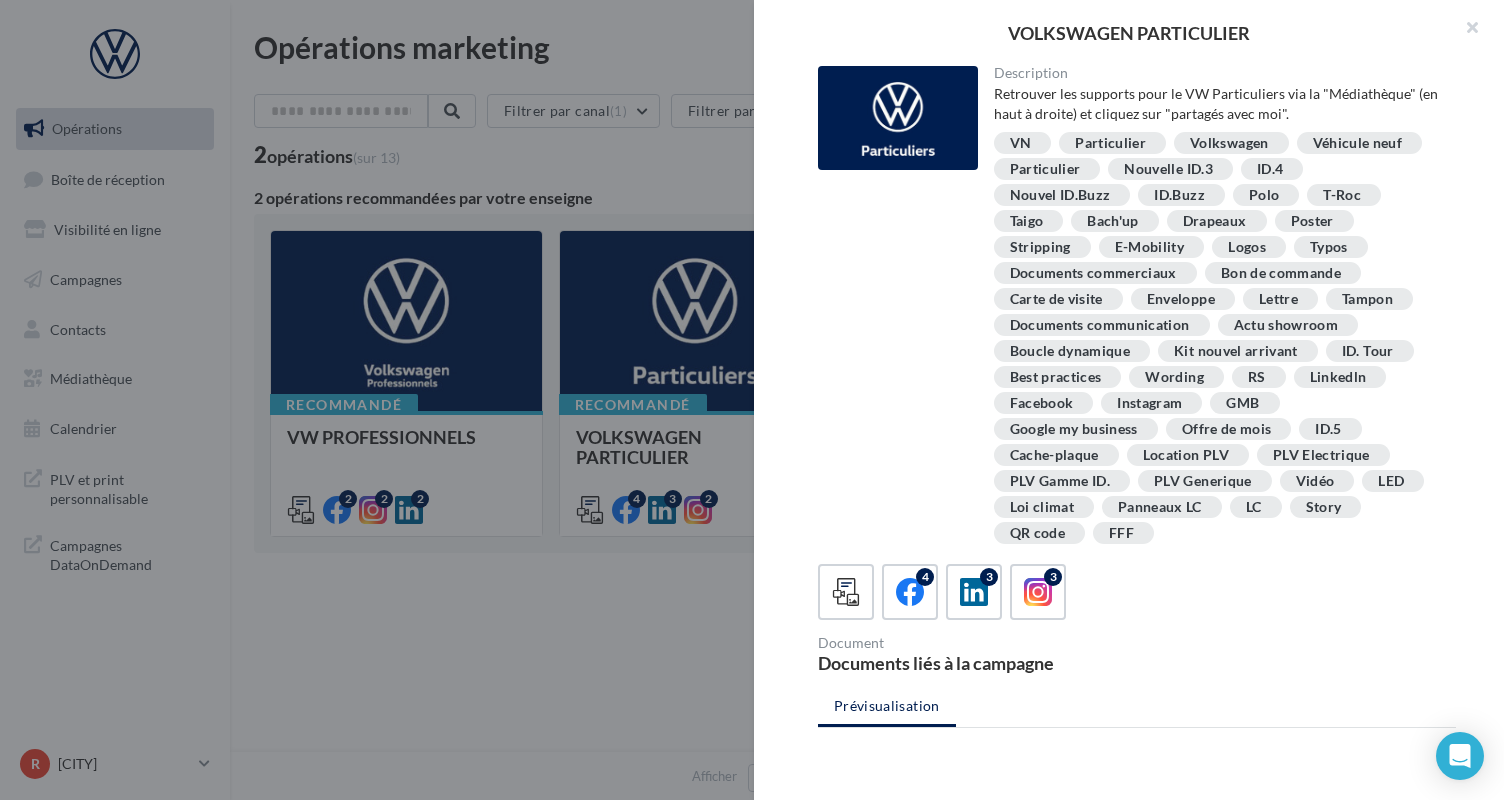click at bounding box center (752, 400) 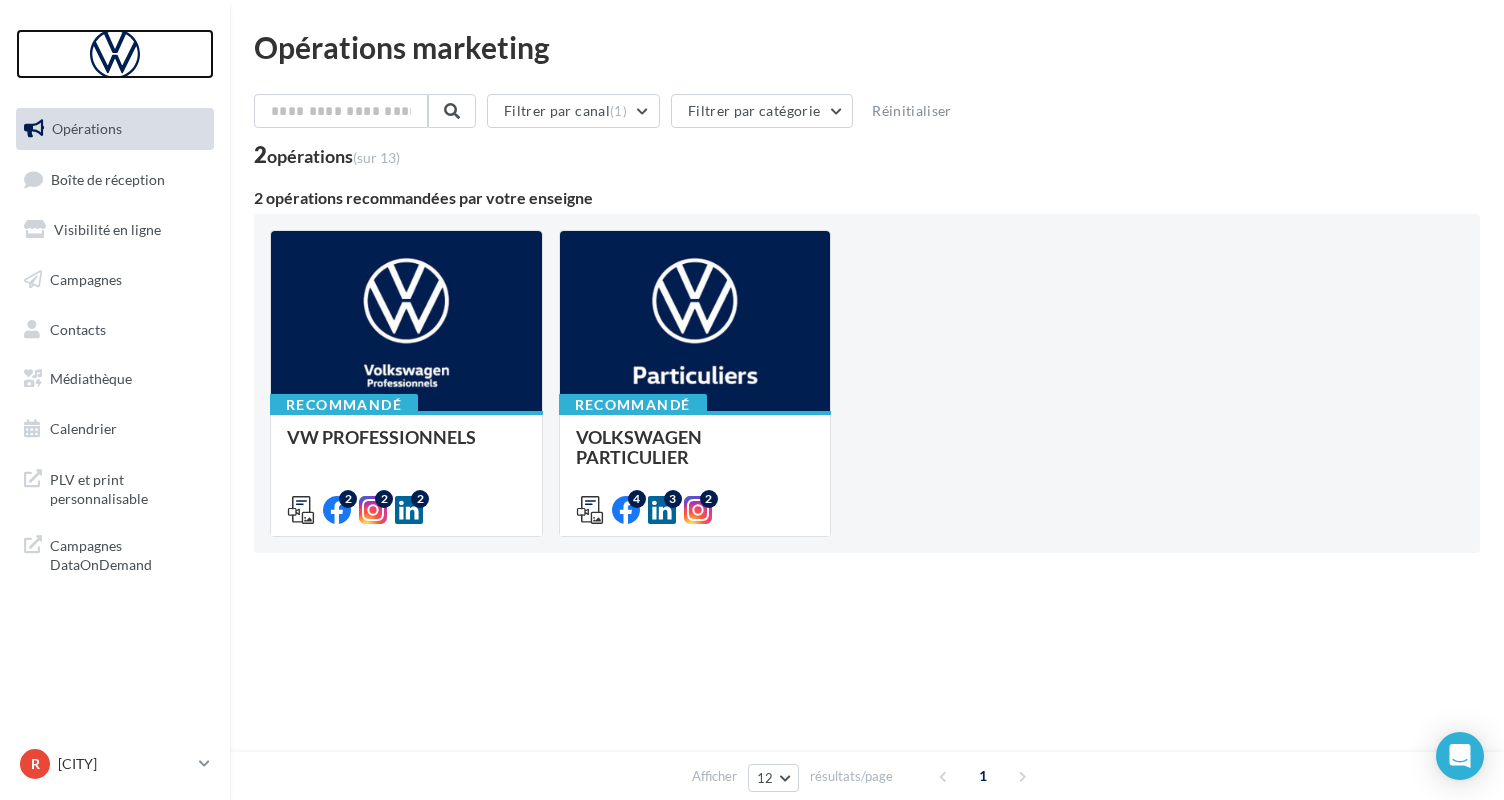 click at bounding box center (115, 54) 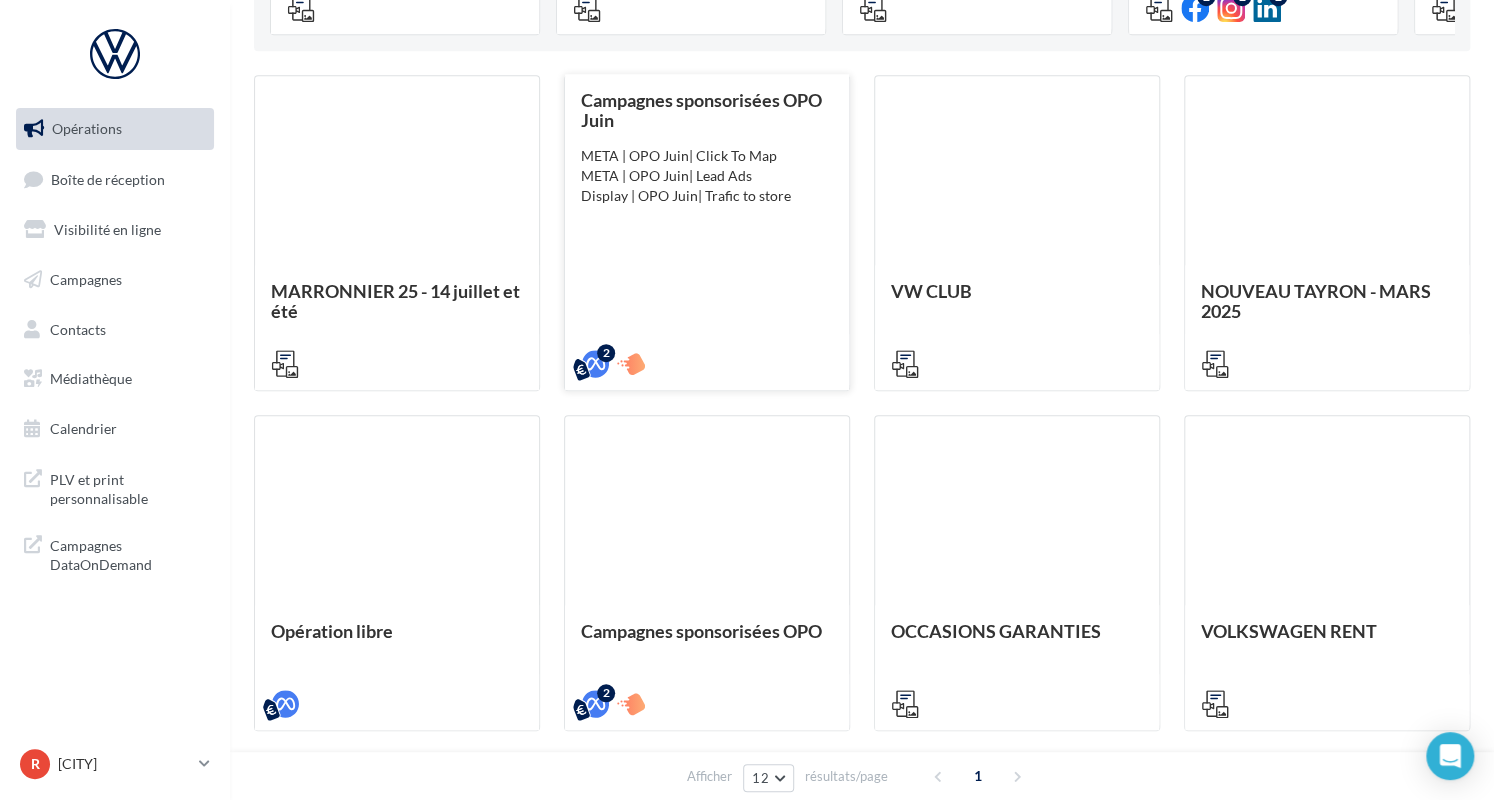 scroll, scrollTop: 200, scrollLeft: 0, axis: vertical 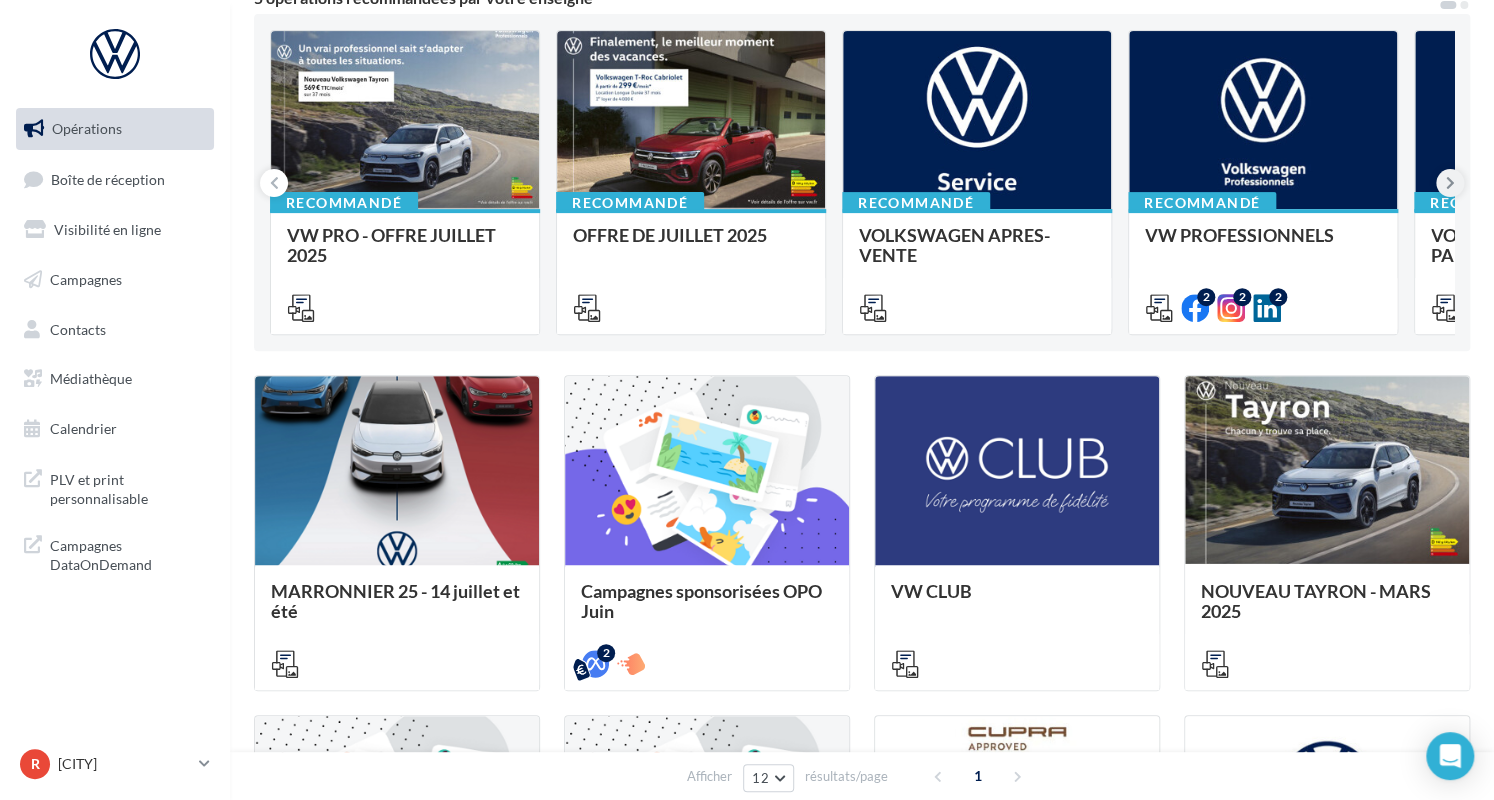 click at bounding box center [1450, 183] 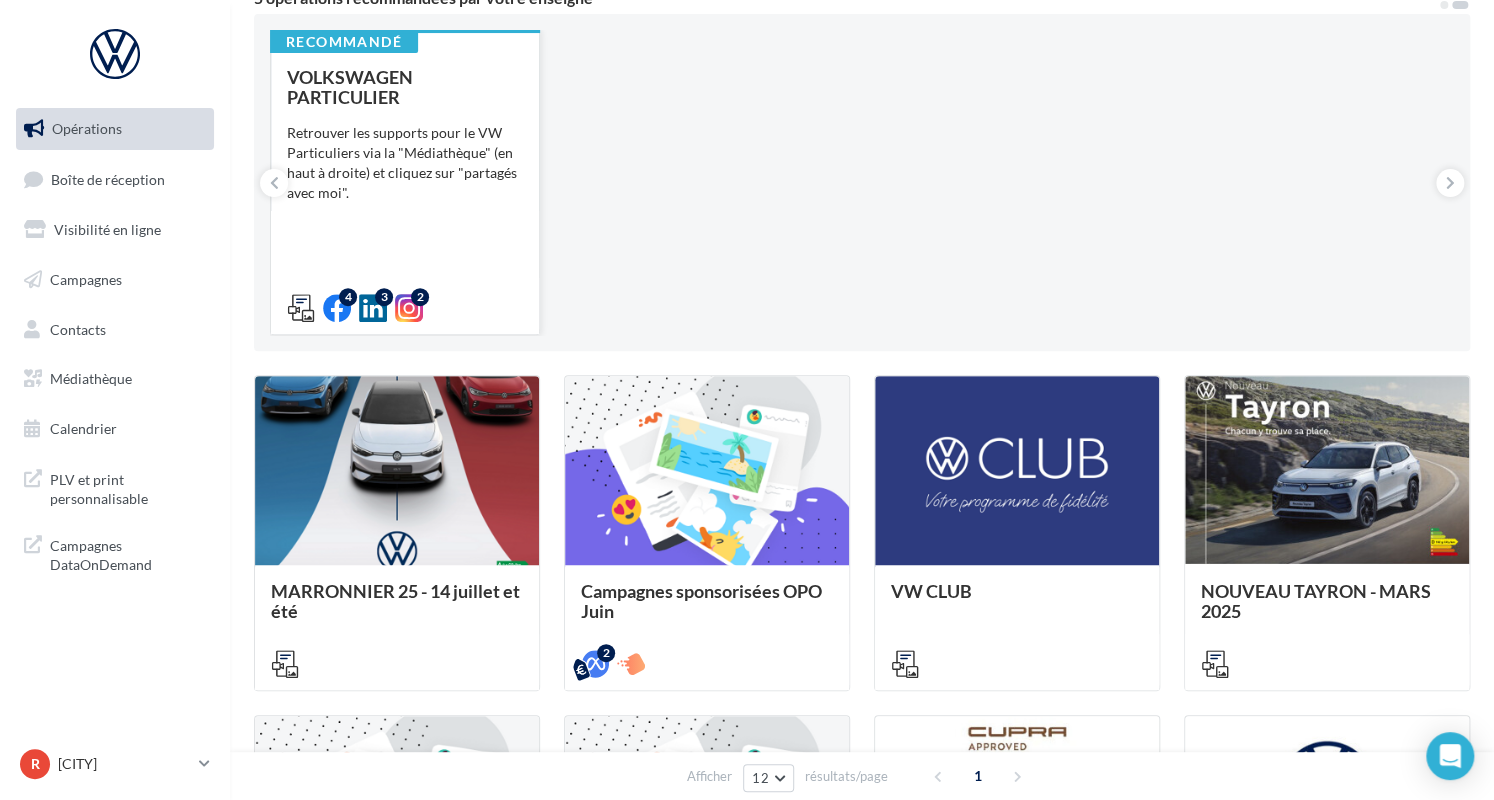 click on "Retrouver les supports pour le VW Particuliers via la "Médiathèque" (en haut à droite) et cliquez sur "partagés avec moi"." at bounding box center [0, 0] 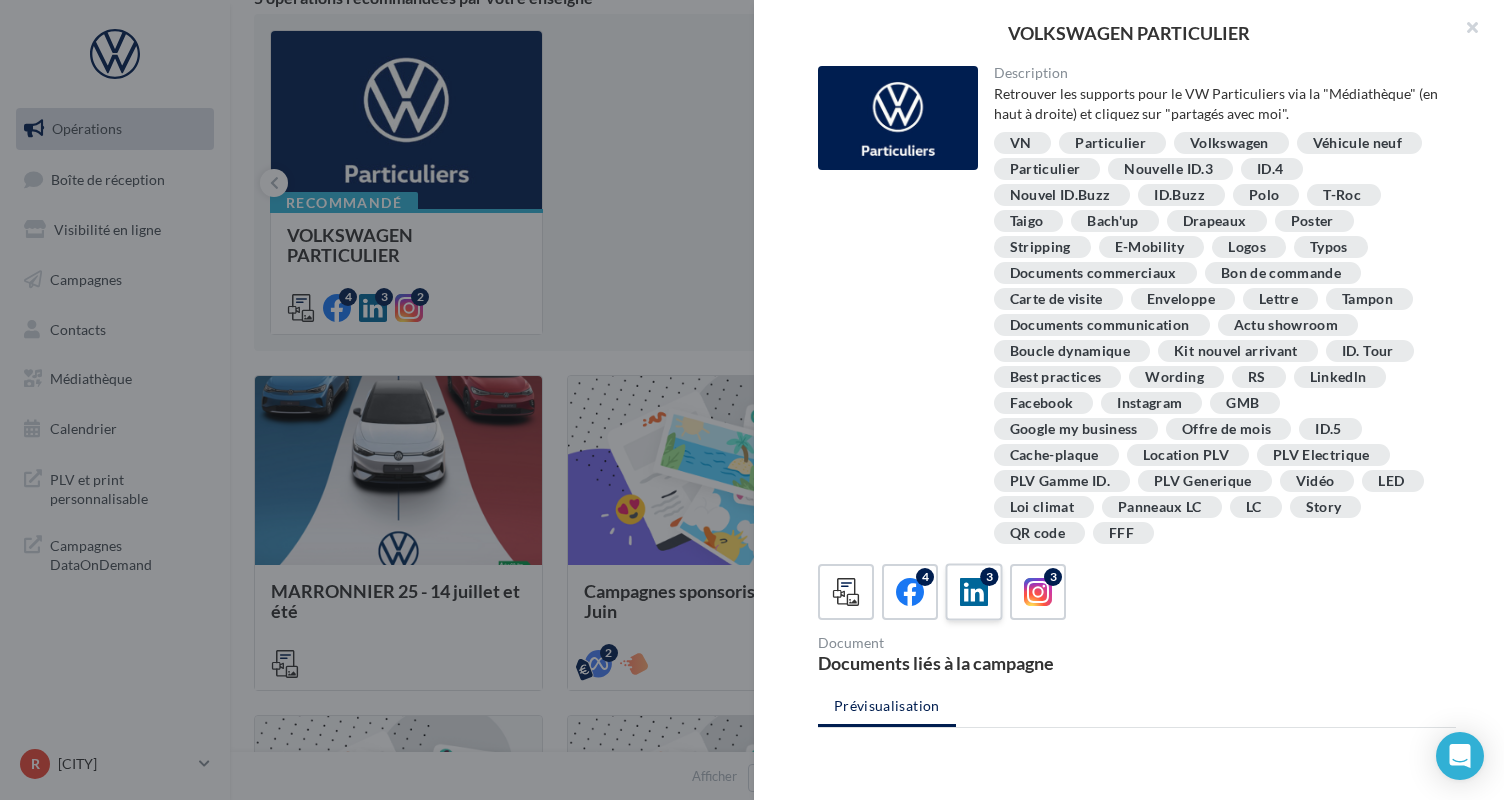 click at bounding box center [974, 592] 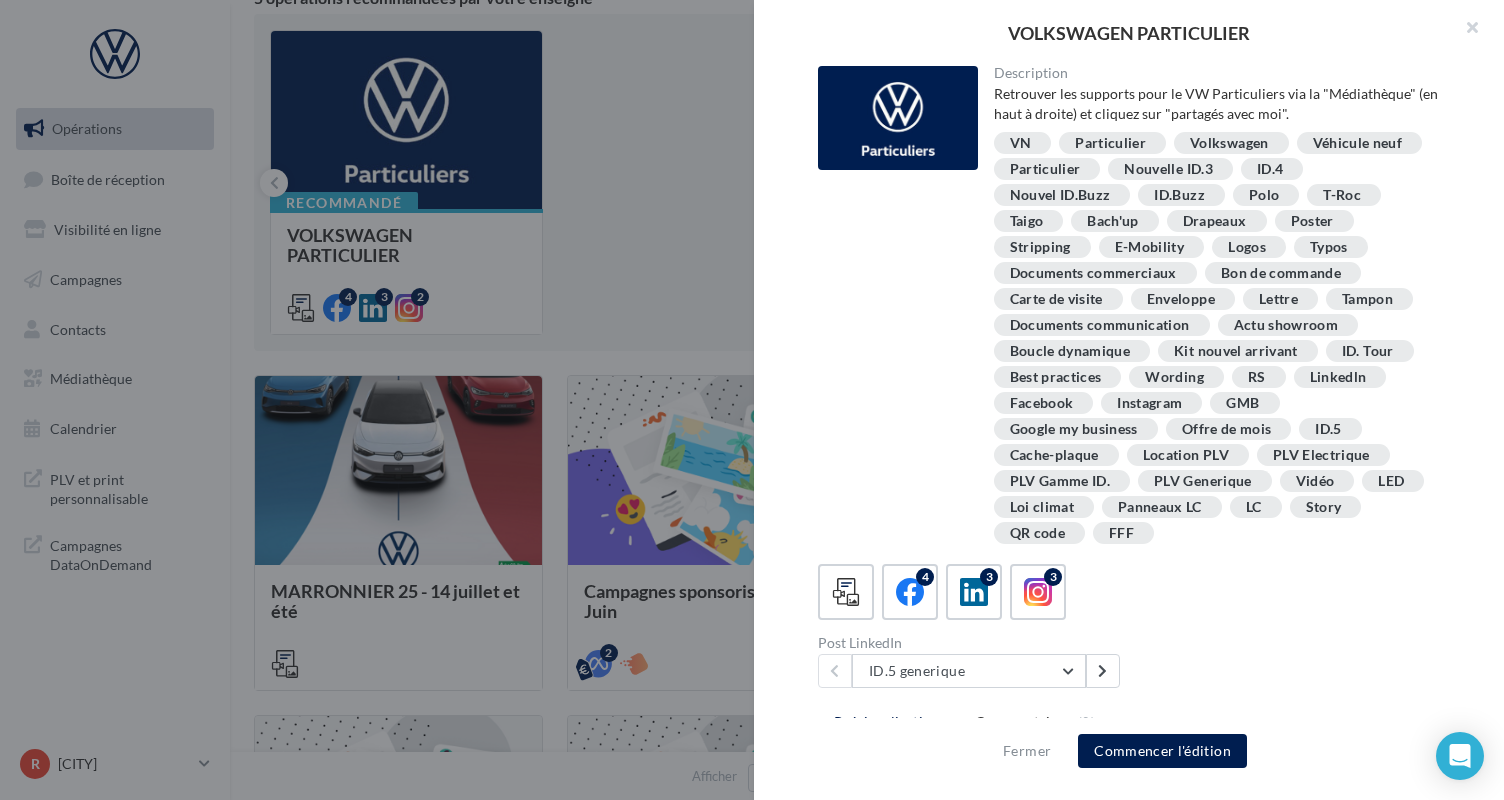 click at bounding box center [752, 400] 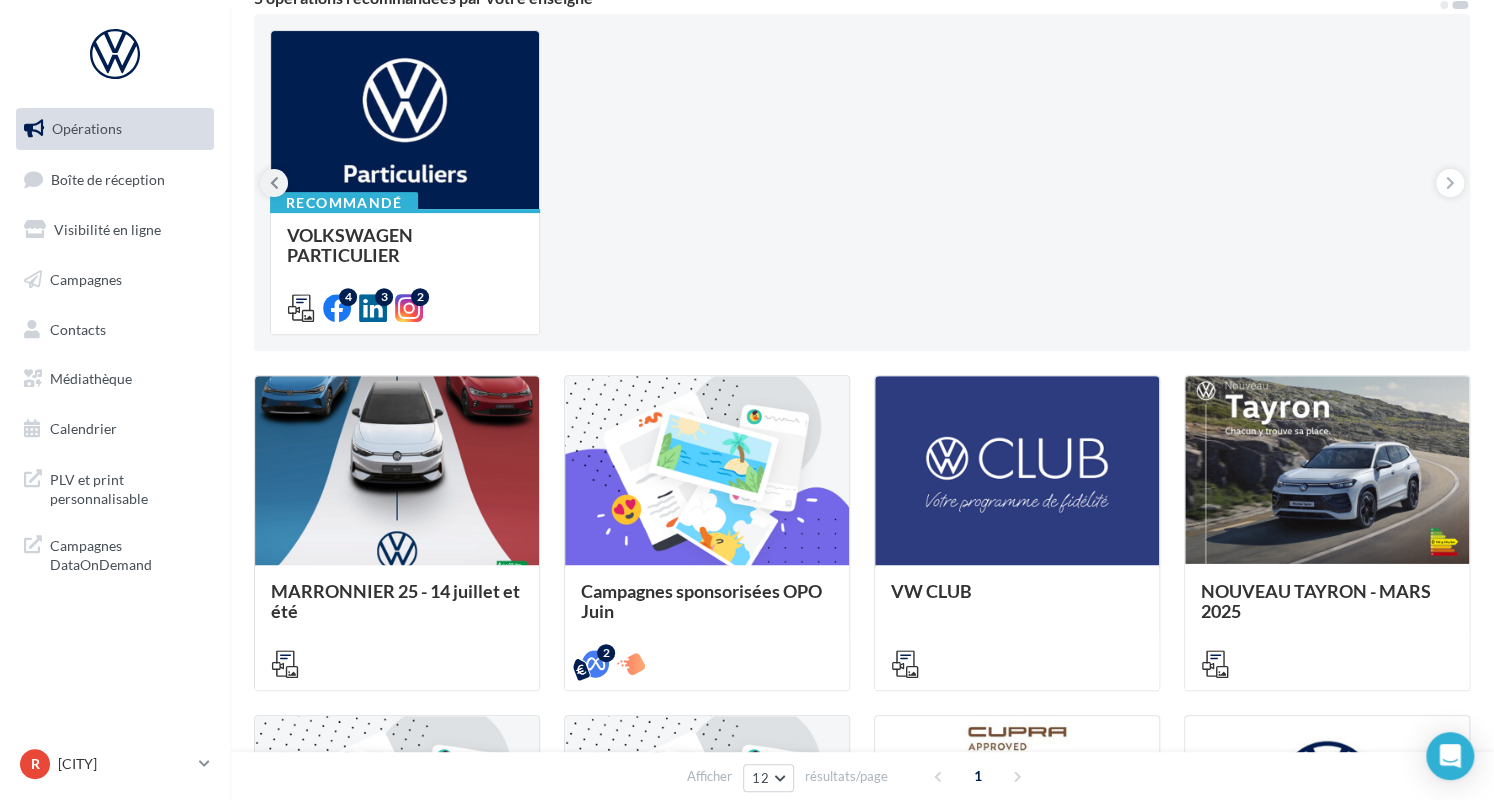 click at bounding box center (274, 183) 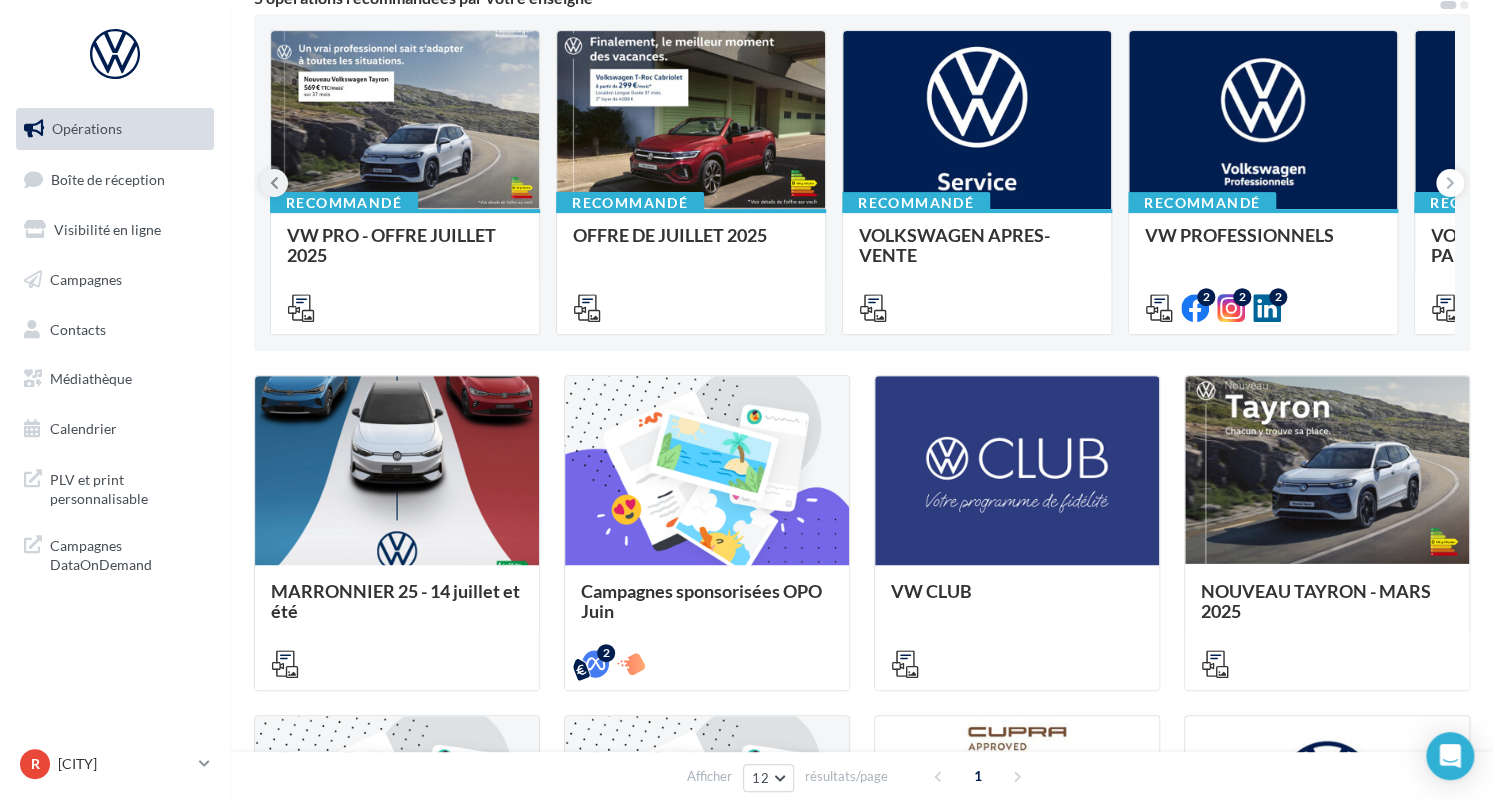 click at bounding box center (274, 183) 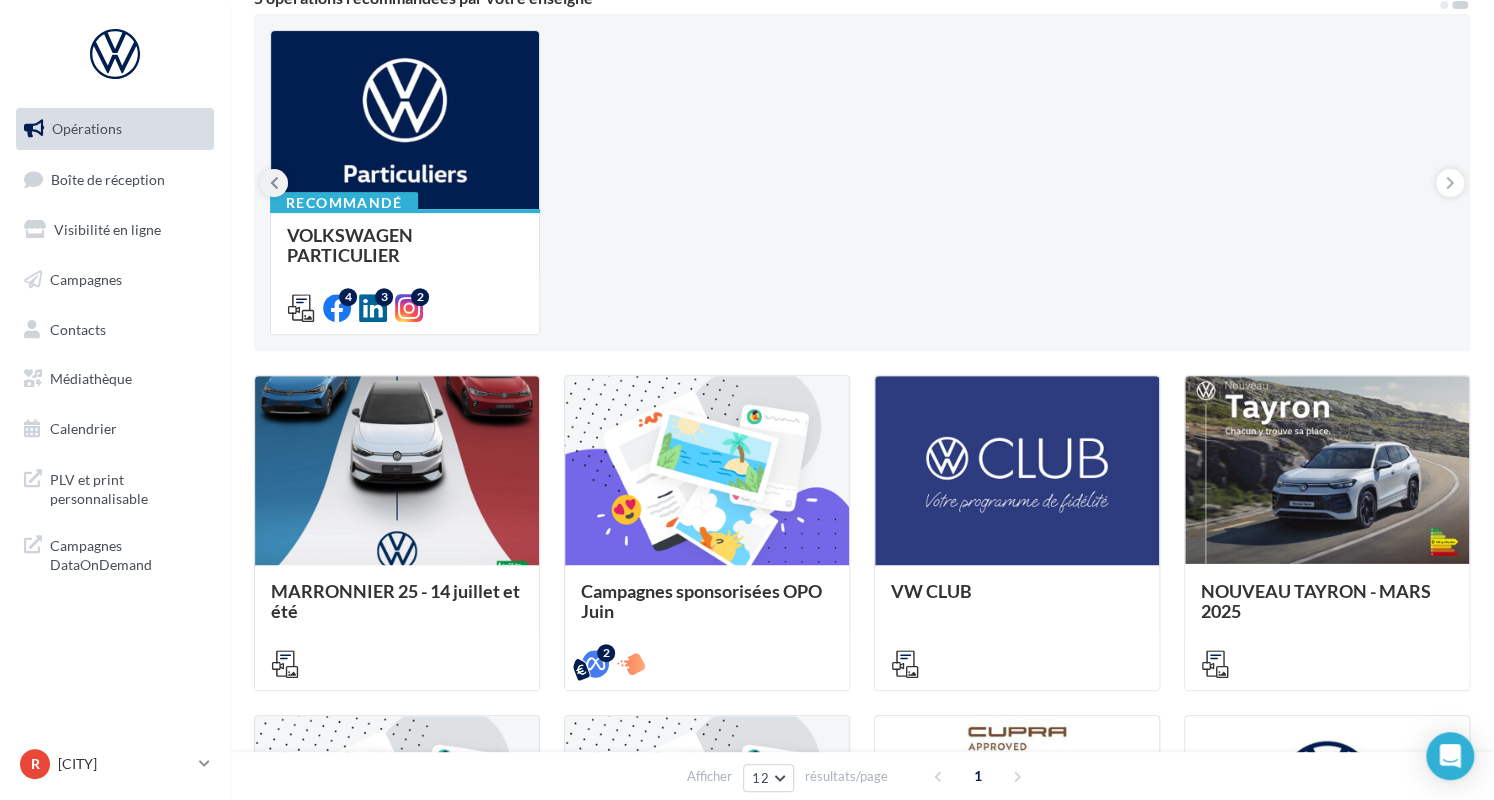 click at bounding box center [274, 183] 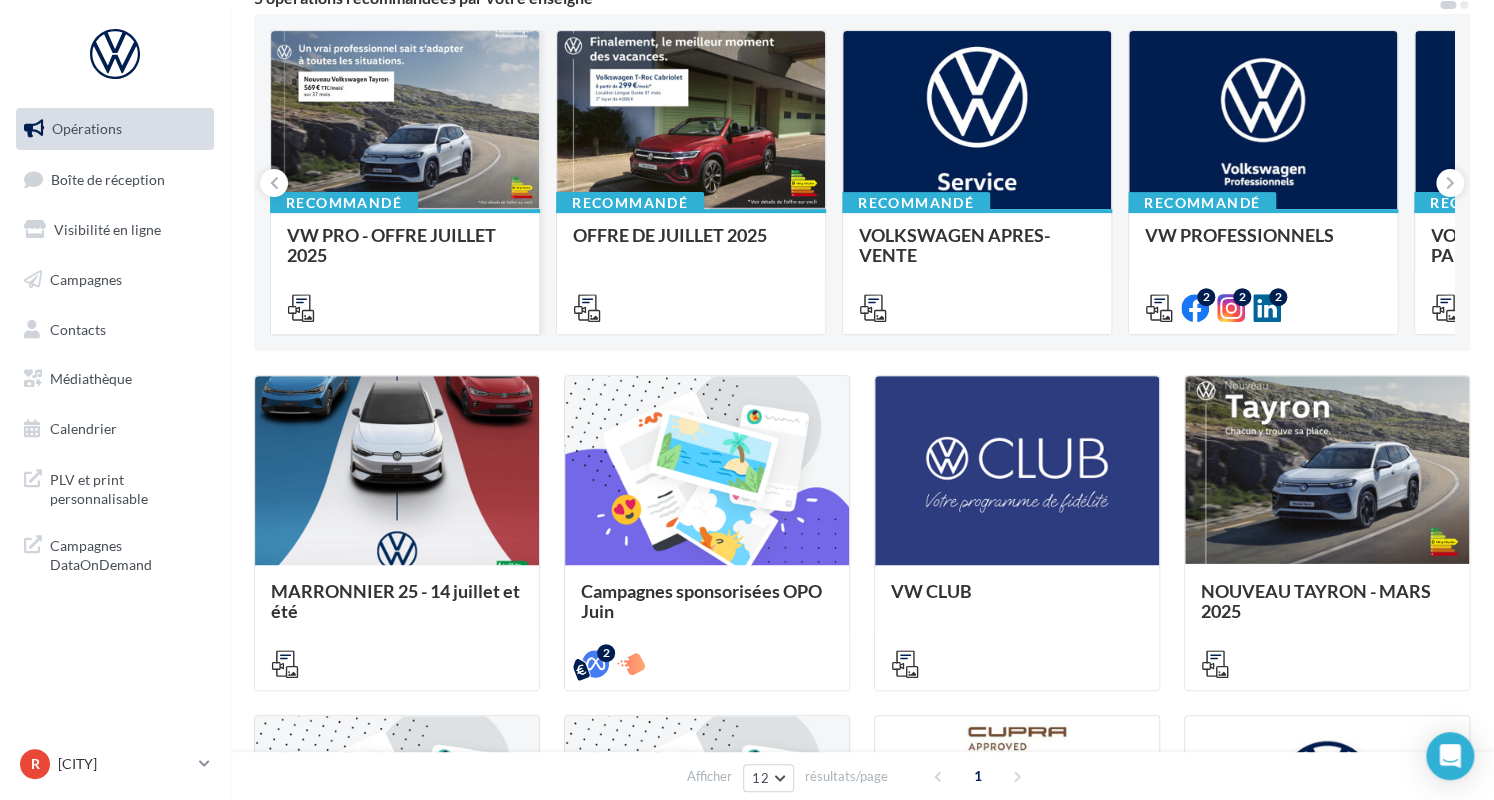 click at bounding box center [405, 121] 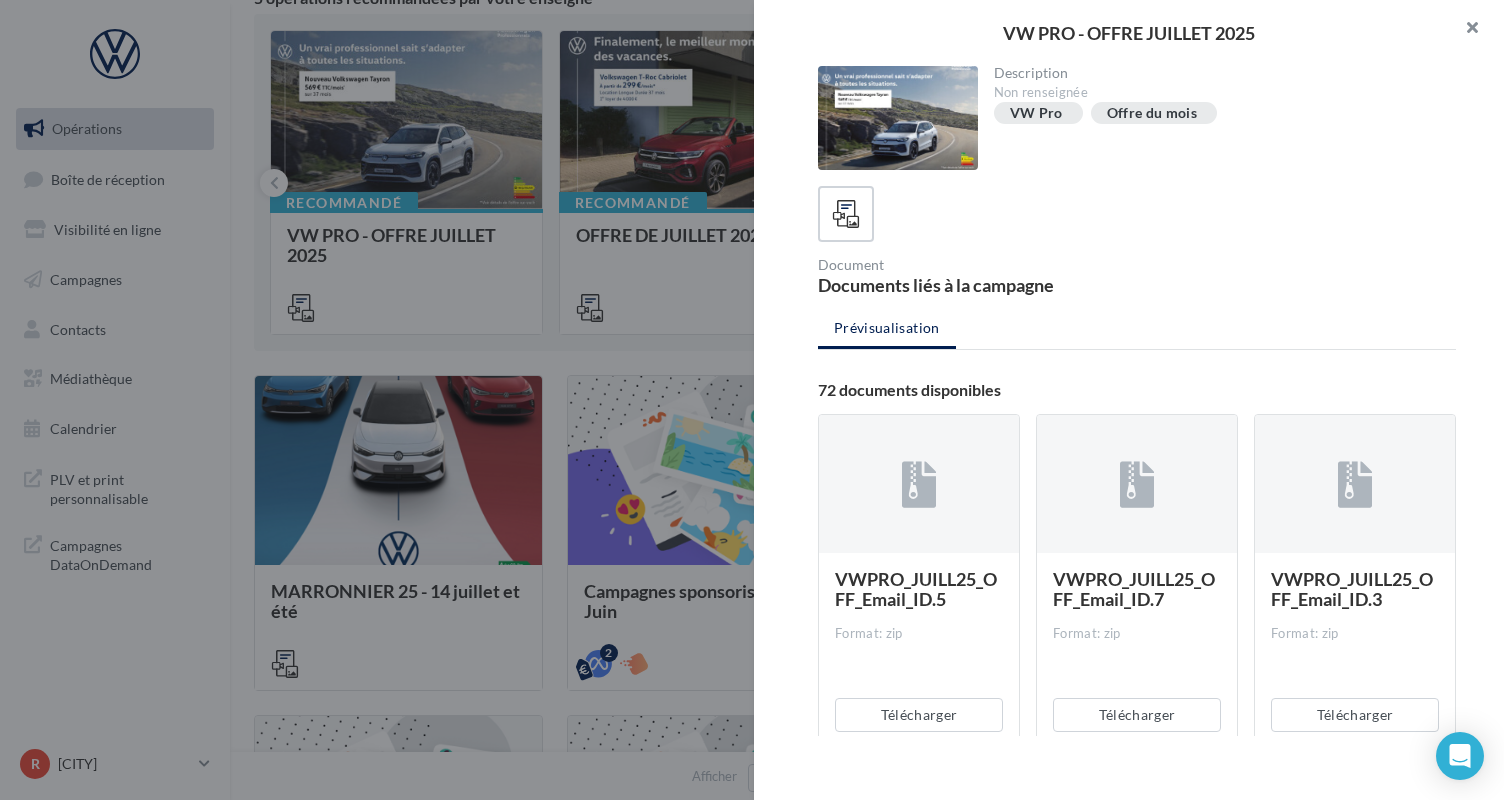 click at bounding box center [1464, 30] 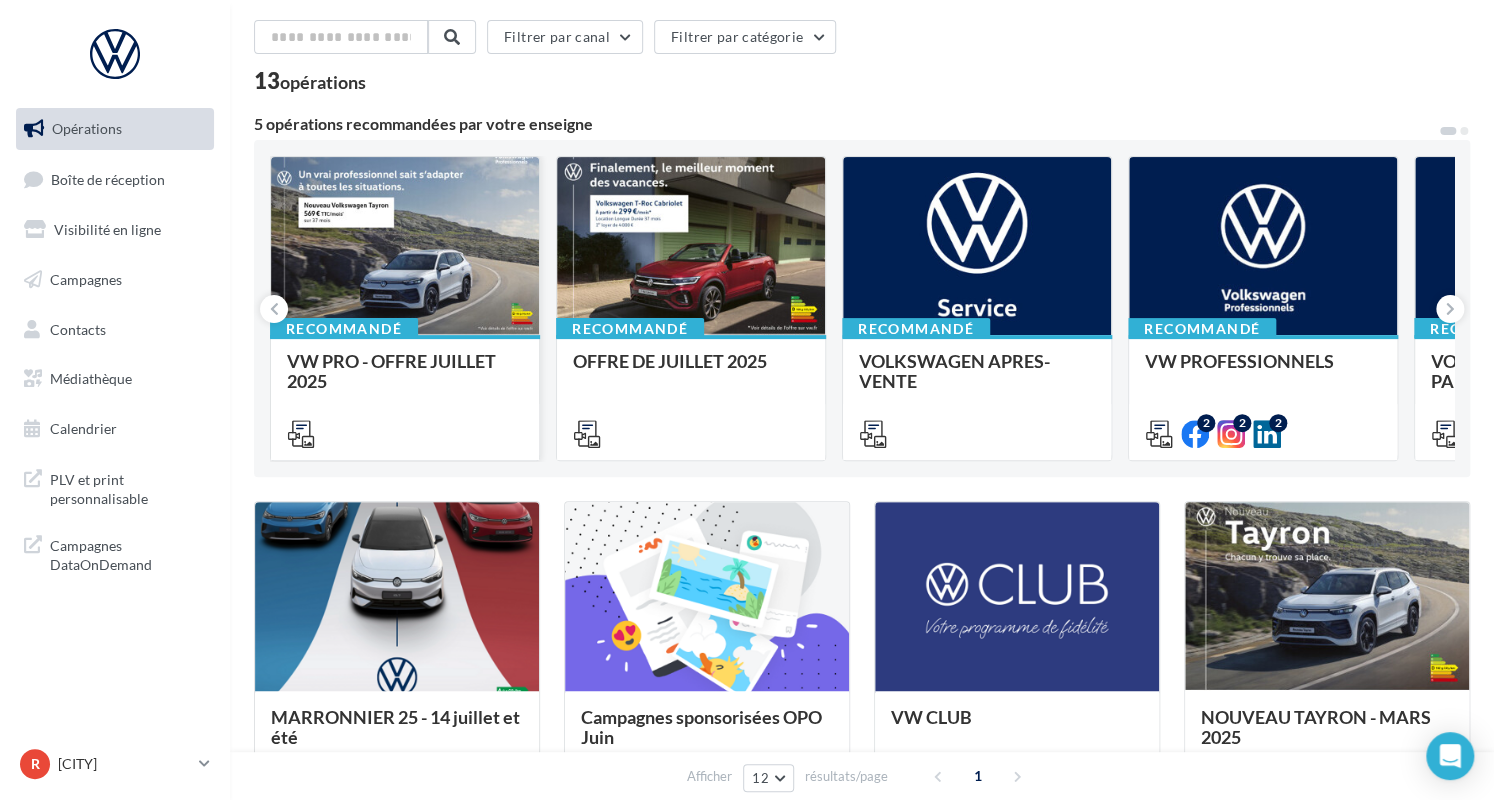 scroll, scrollTop: 0, scrollLeft: 0, axis: both 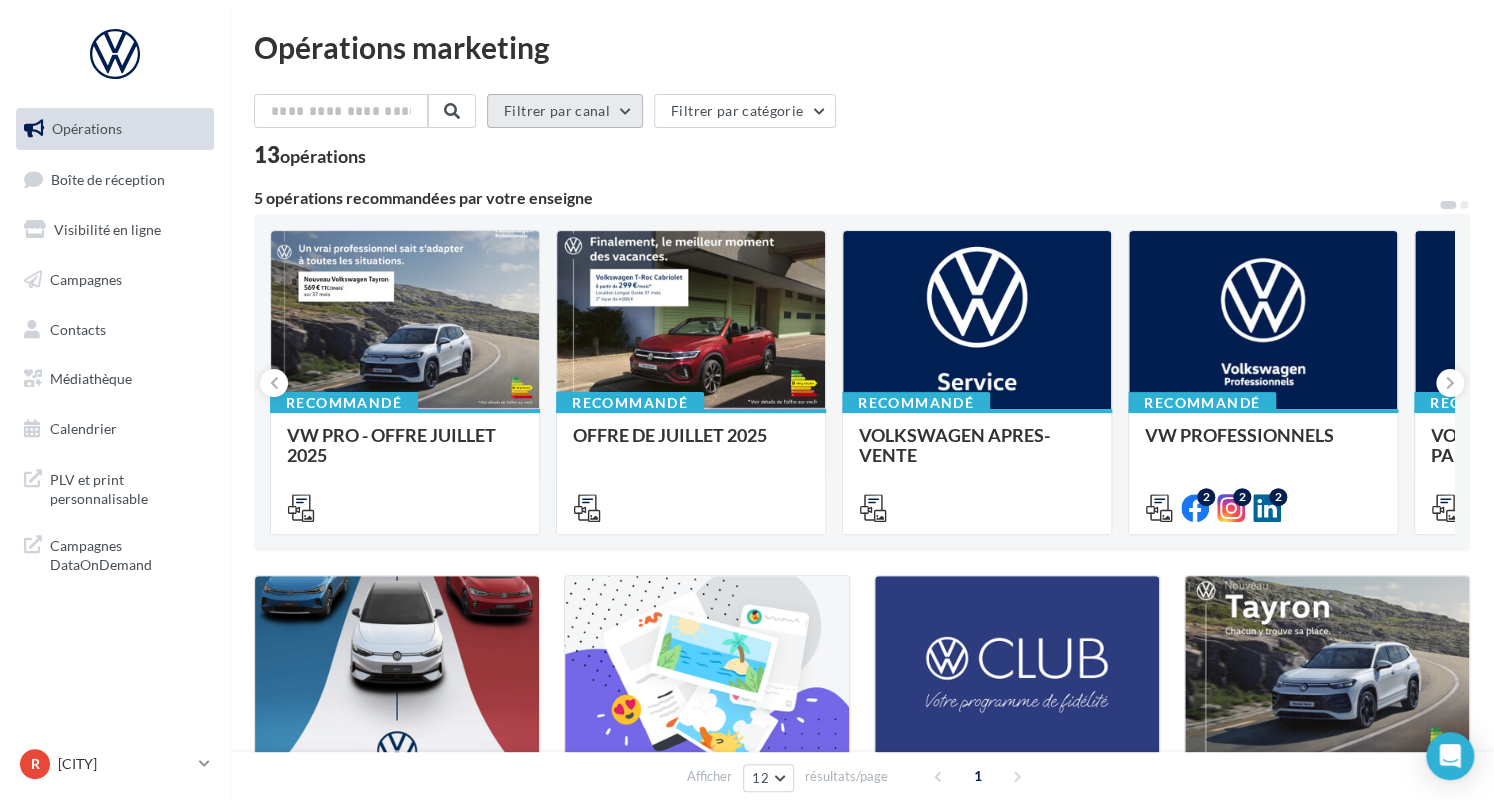 click on "Filtrer par canal" at bounding box center [565, 111] 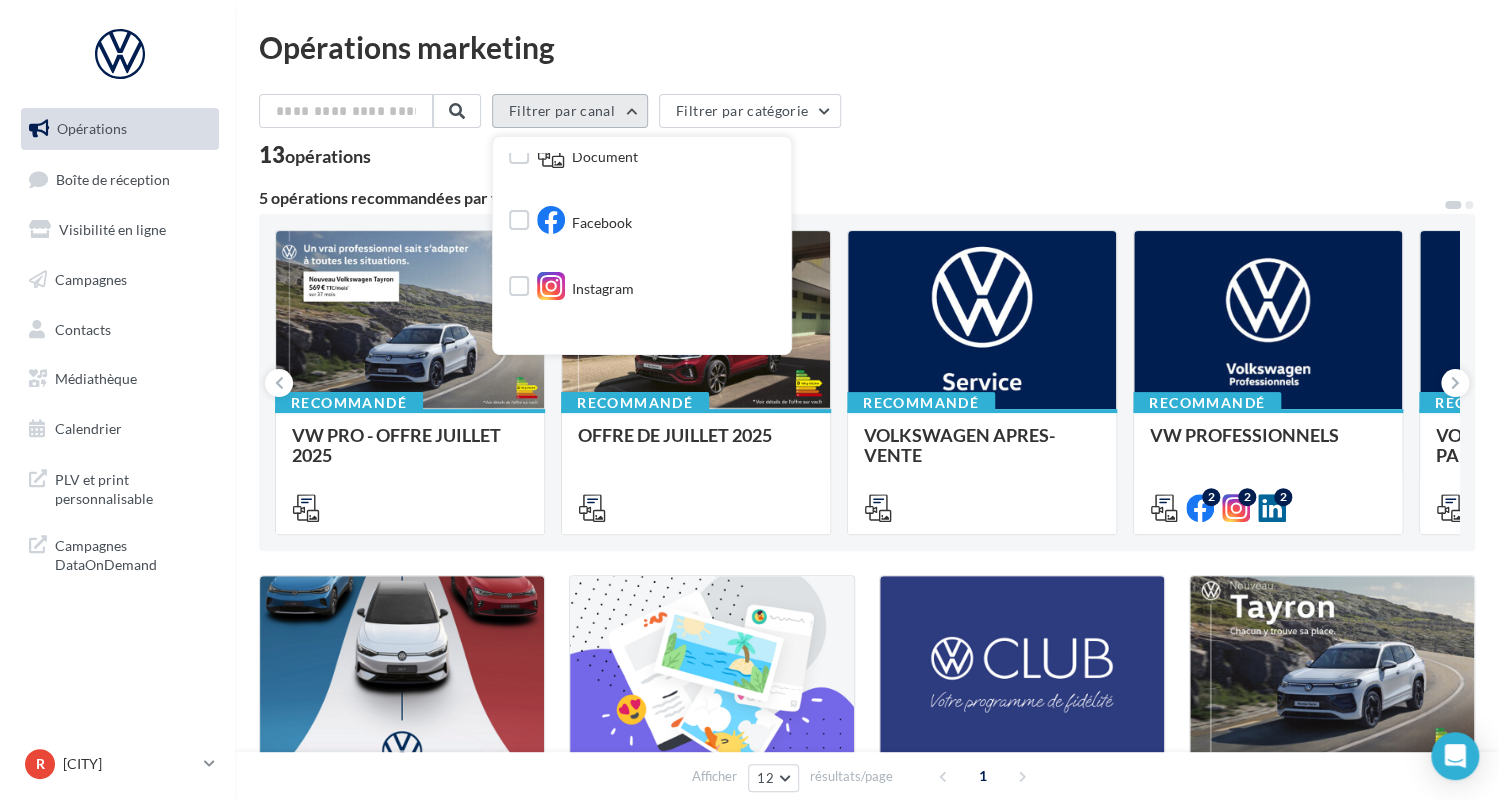 scroll, scrollTop: 200, scrollLeft: 0, axis: vertical 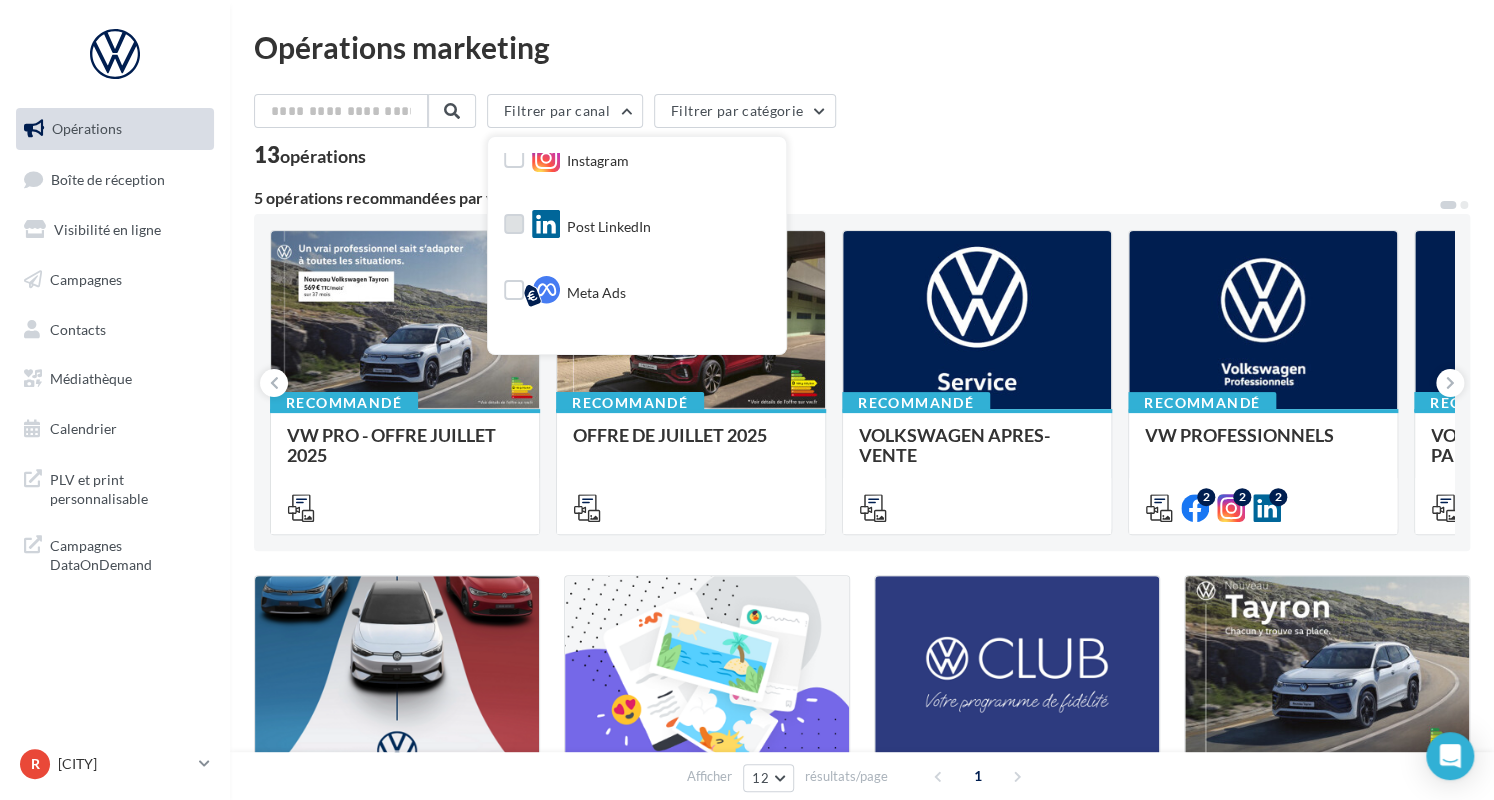 click on "Post LinkedIn" at bounding box center [609, 227] 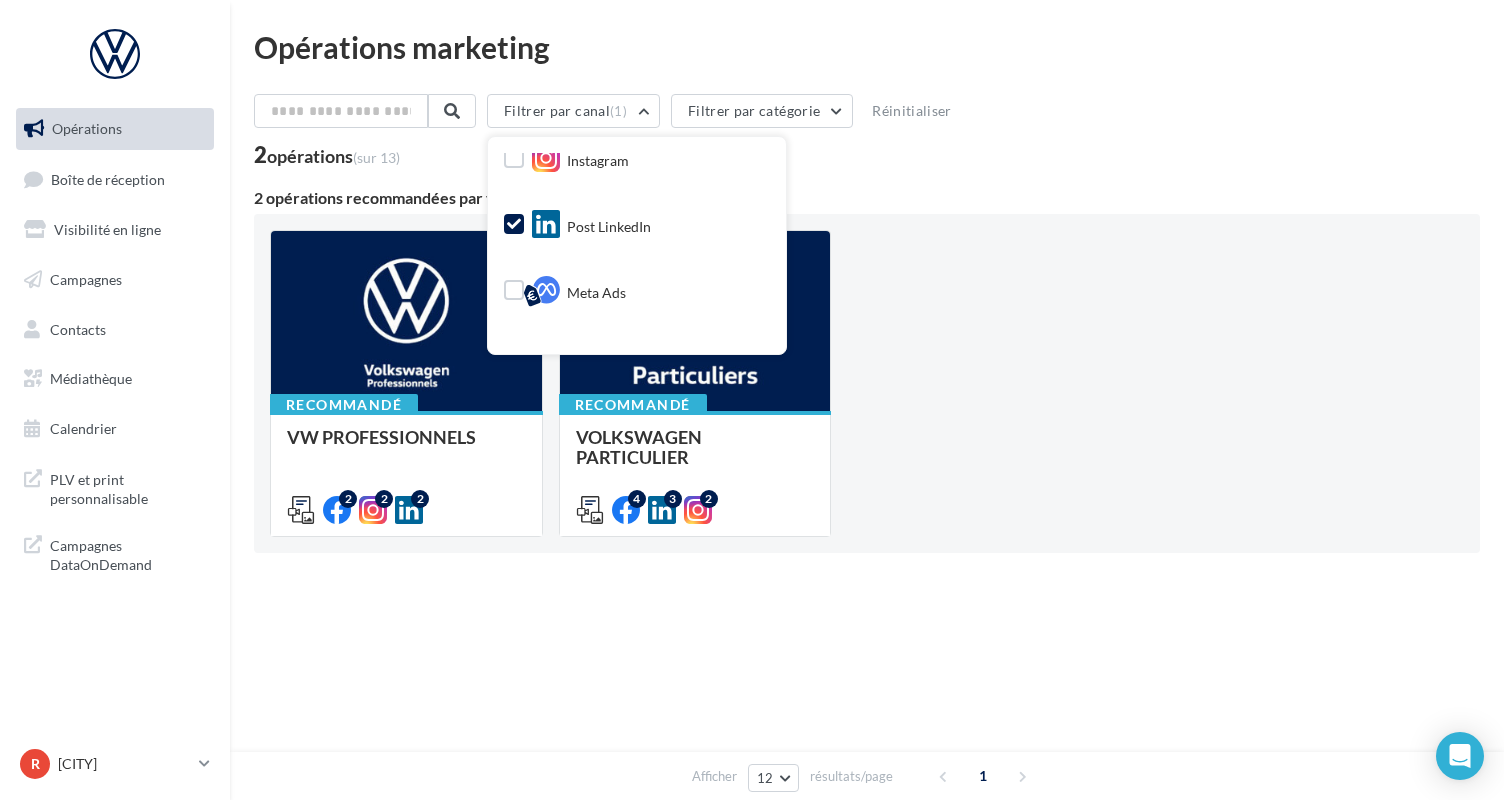click on "Recommandé          VW PROFESSIONNELS        Retrouver les supports pour le VW Pro via la "Médiathèque" (en haut à droite) et cliquez sur "partagés avec moi".                   2         2         2                      Recommandé          VOLKSWAGEN PARTICULIER        Retrouver les supports pour le VW Particuliers via la "Médiathèque" (en haut à droite) et cliquez sur "partagés avec moi".                   4         3         2" at bounding box center (867, 383) 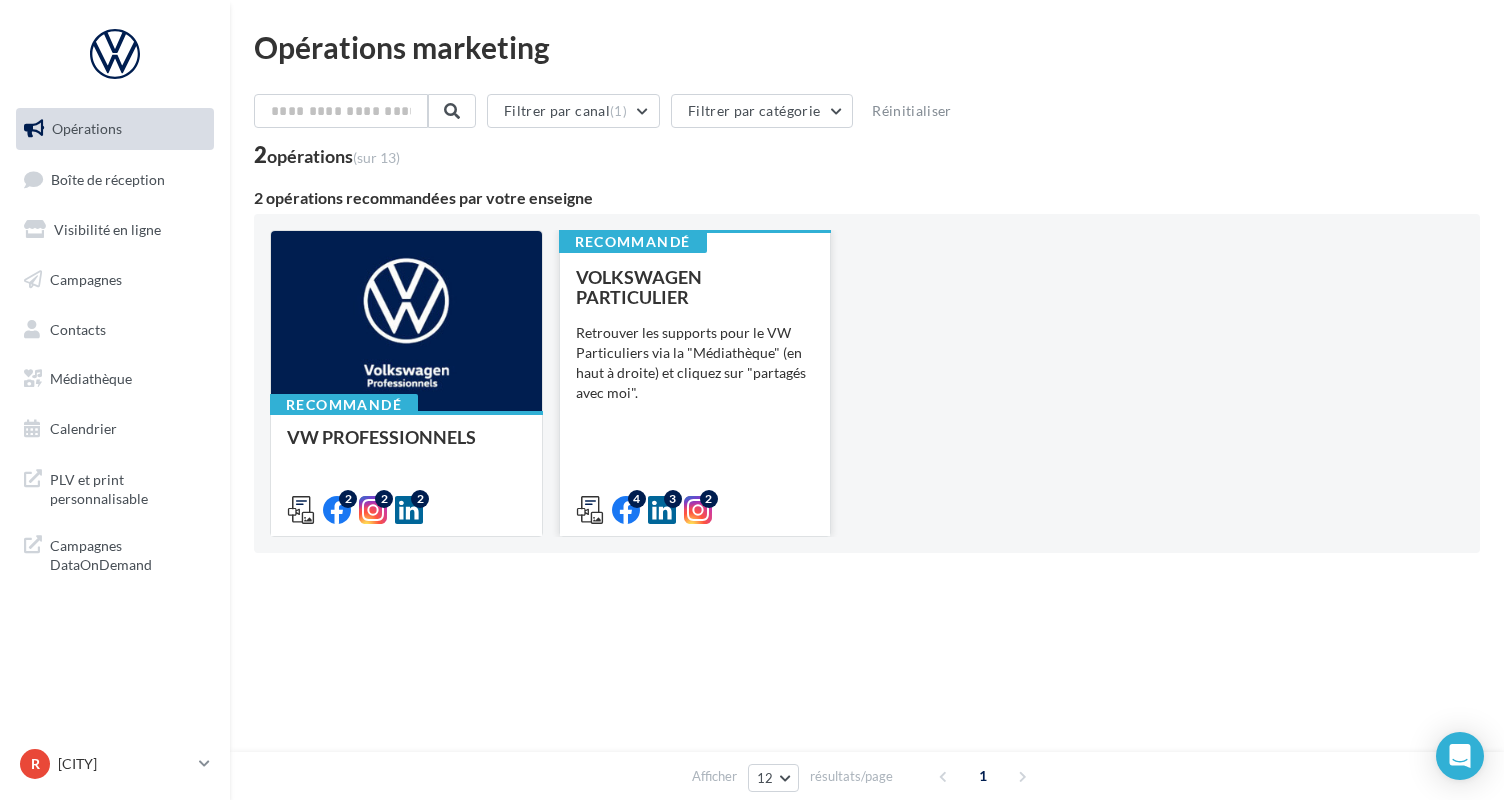 click on "Retrouver les supports pour le VW Particuliers via la "Médiathèque" (en haut à droite) et cliquez sur "partagés avec moi"." at bounding box center [0, 0] 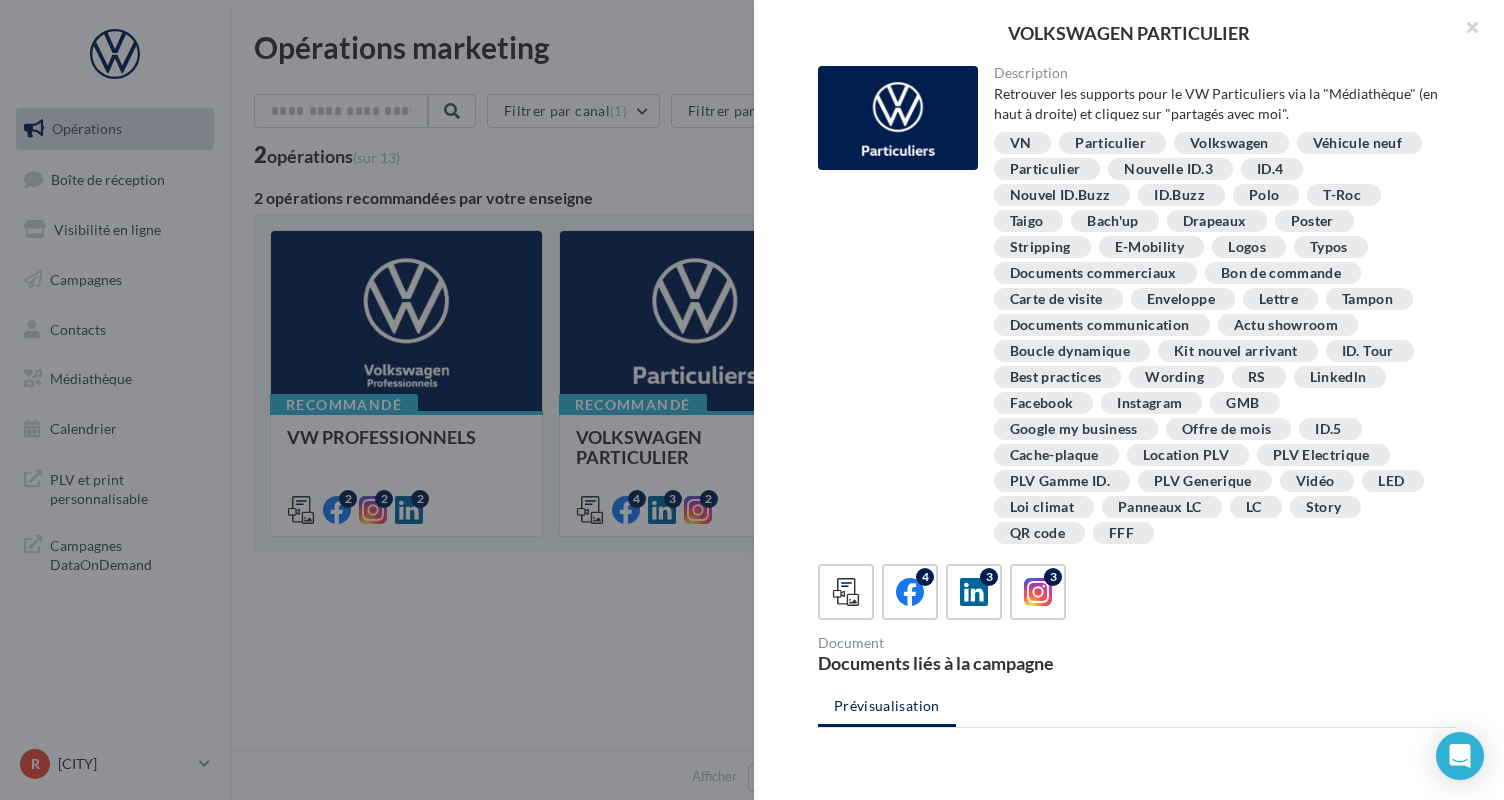 click at bounding box center (752, 400) 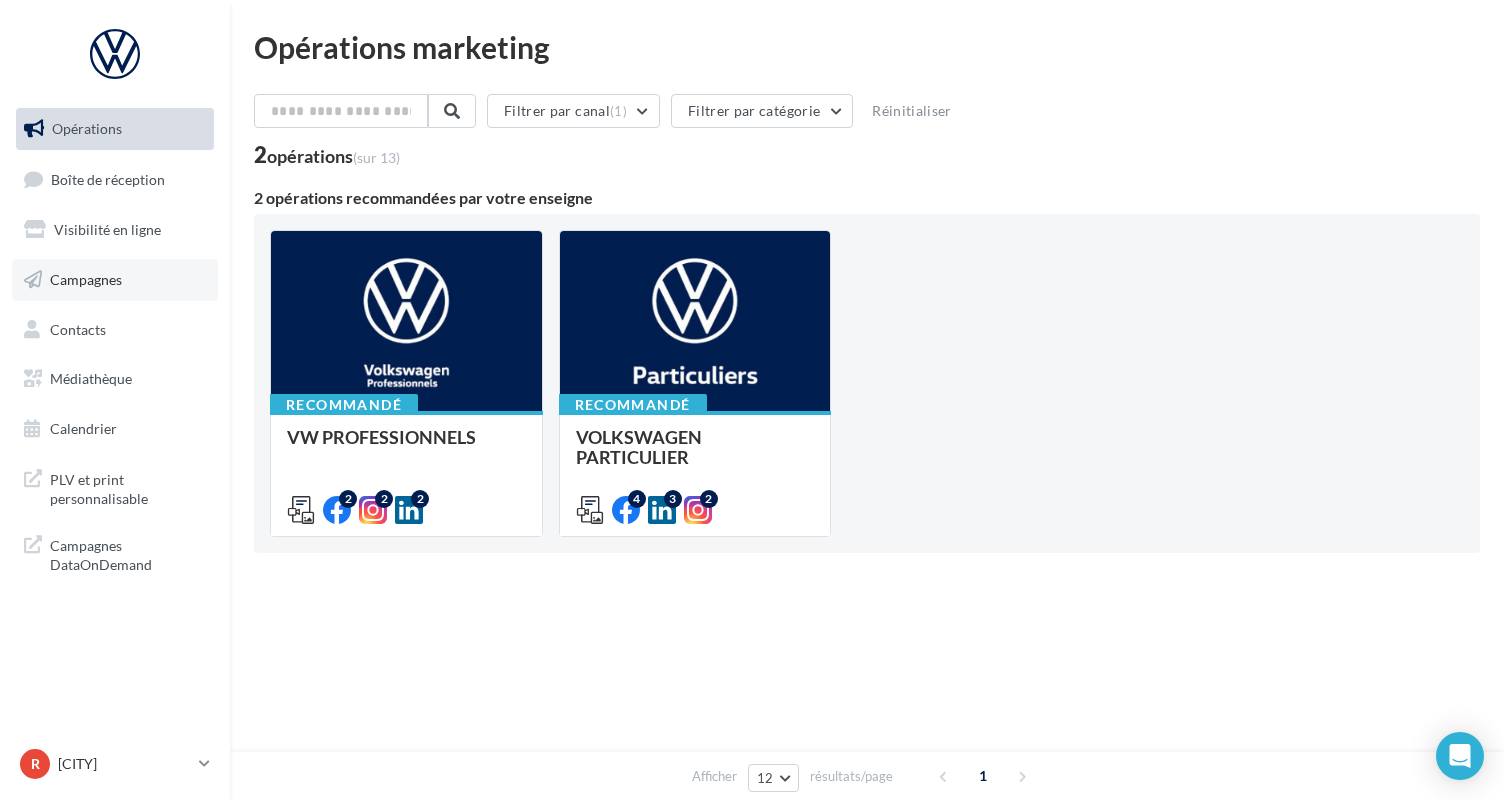 click on "Campagnes" at bounding box center (86, 279) 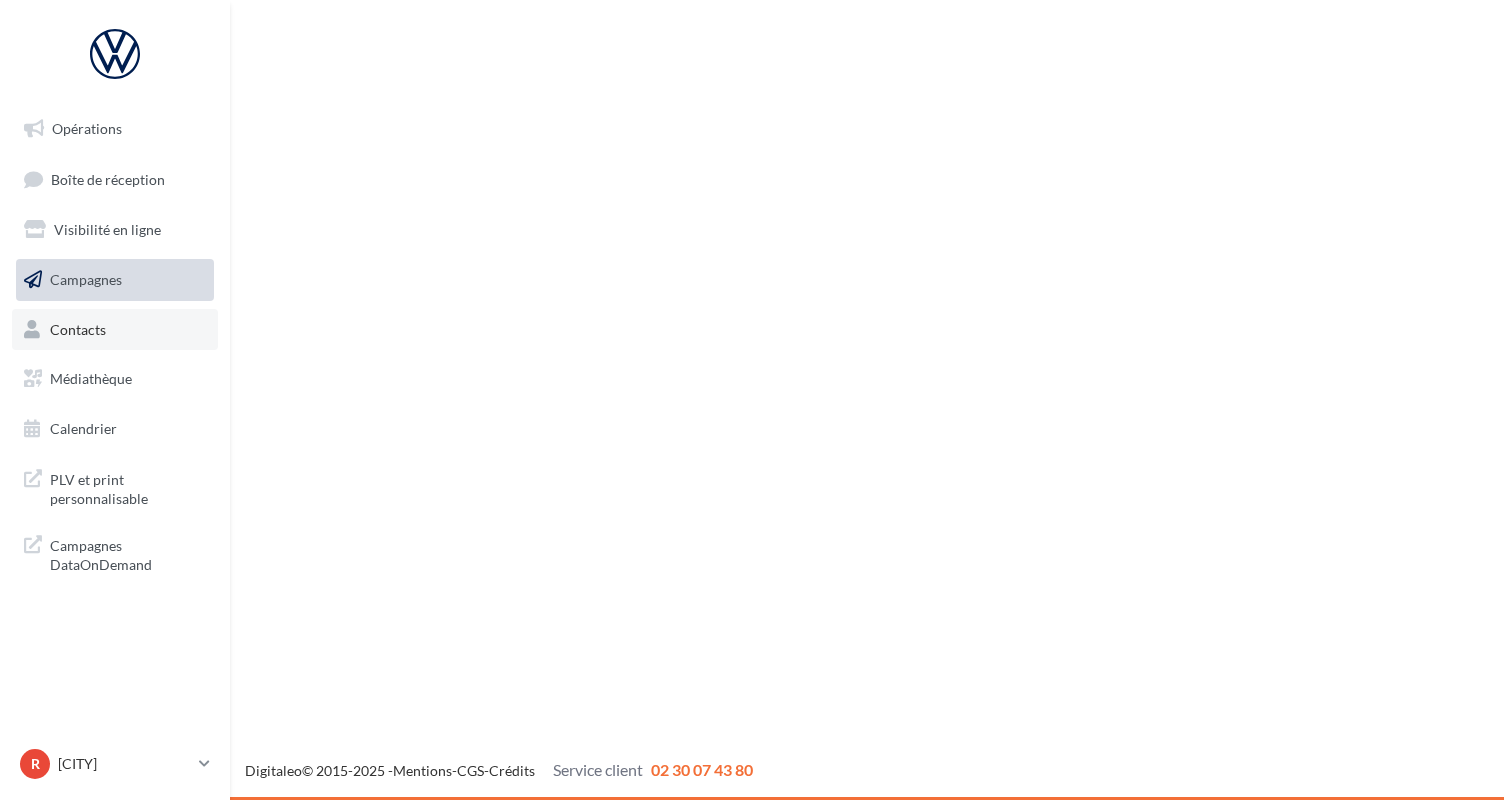 scroll, scrollTop: 0, scrollLeft: 0, axis: both 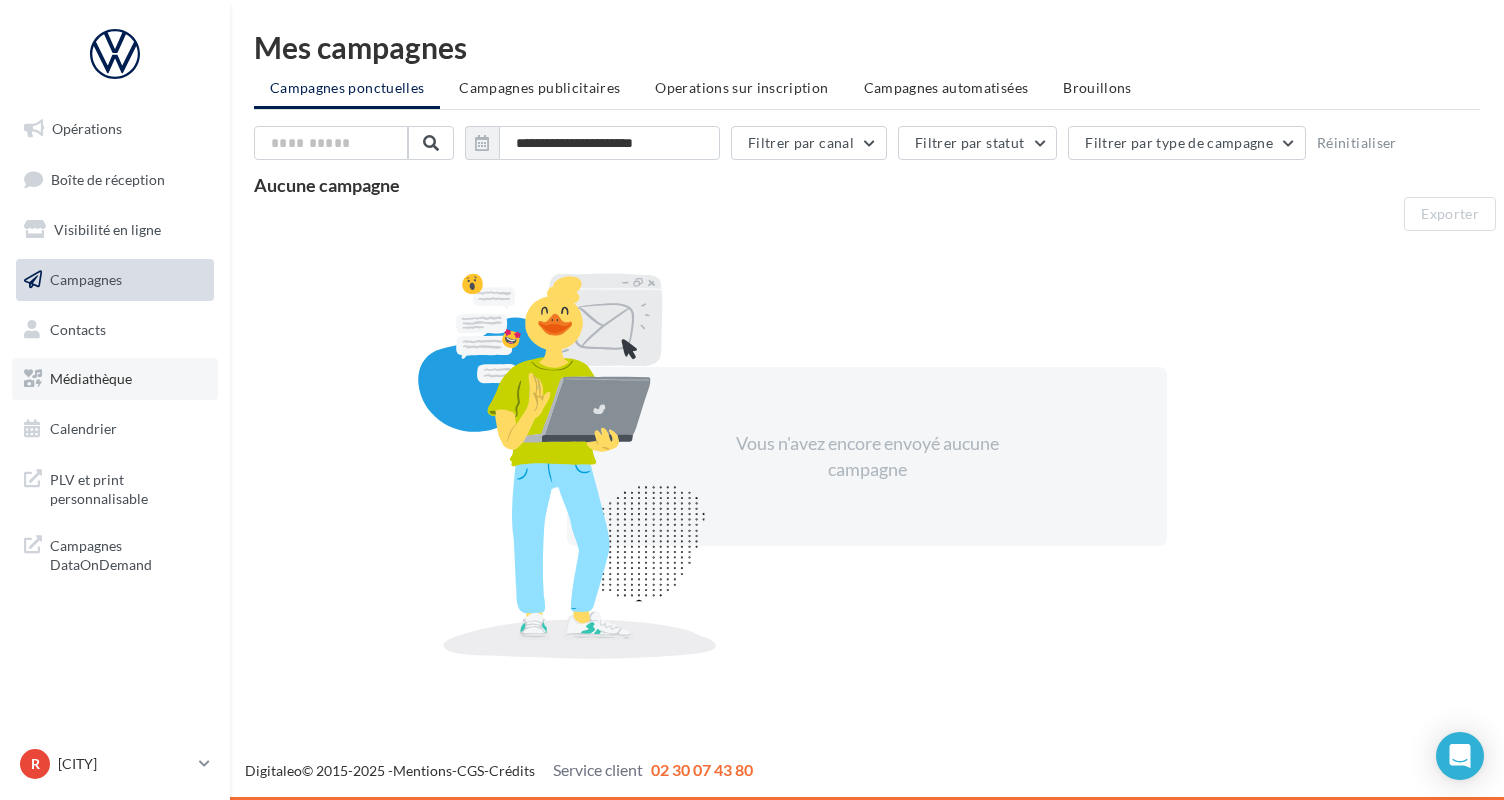drag, startPoint x: 102, startPoint y: 380, endPoint x: 112, endPoint y: 372, distance: 12.806249 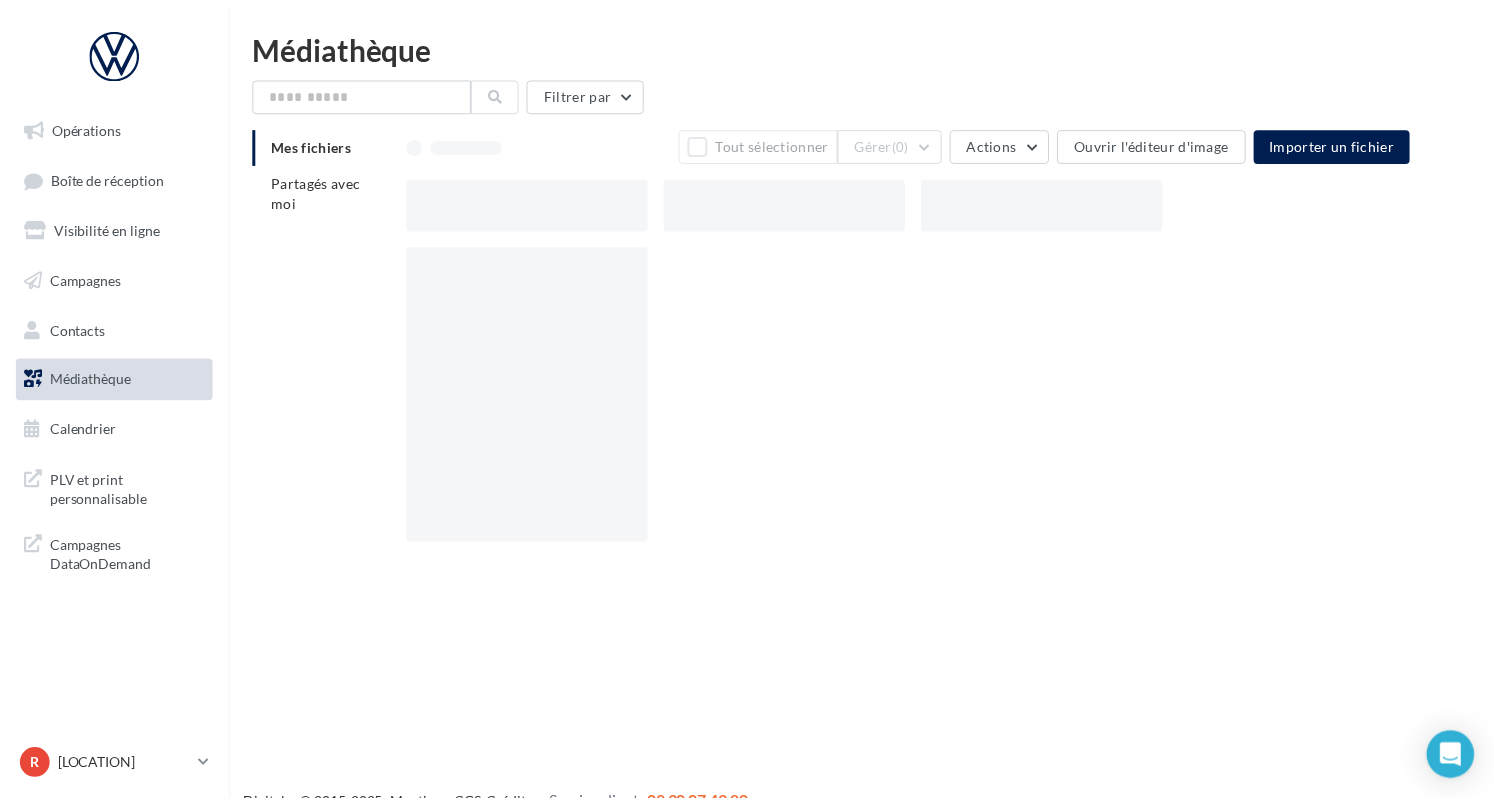 scroll, scrollTop: 0, scrollLeft: 0, axis: both 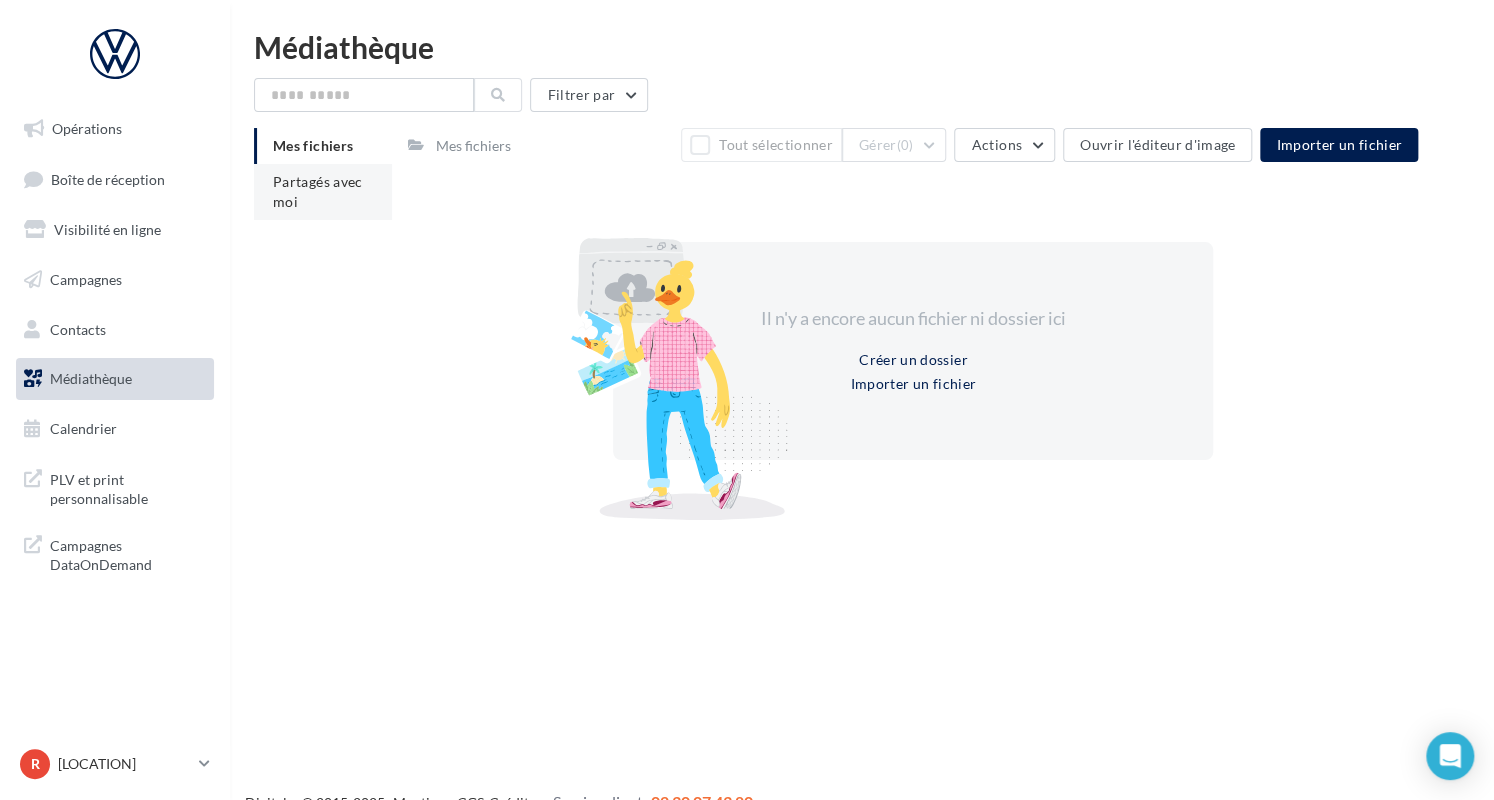 click on "Partagés avec moi" at bounding box center [318, 191] 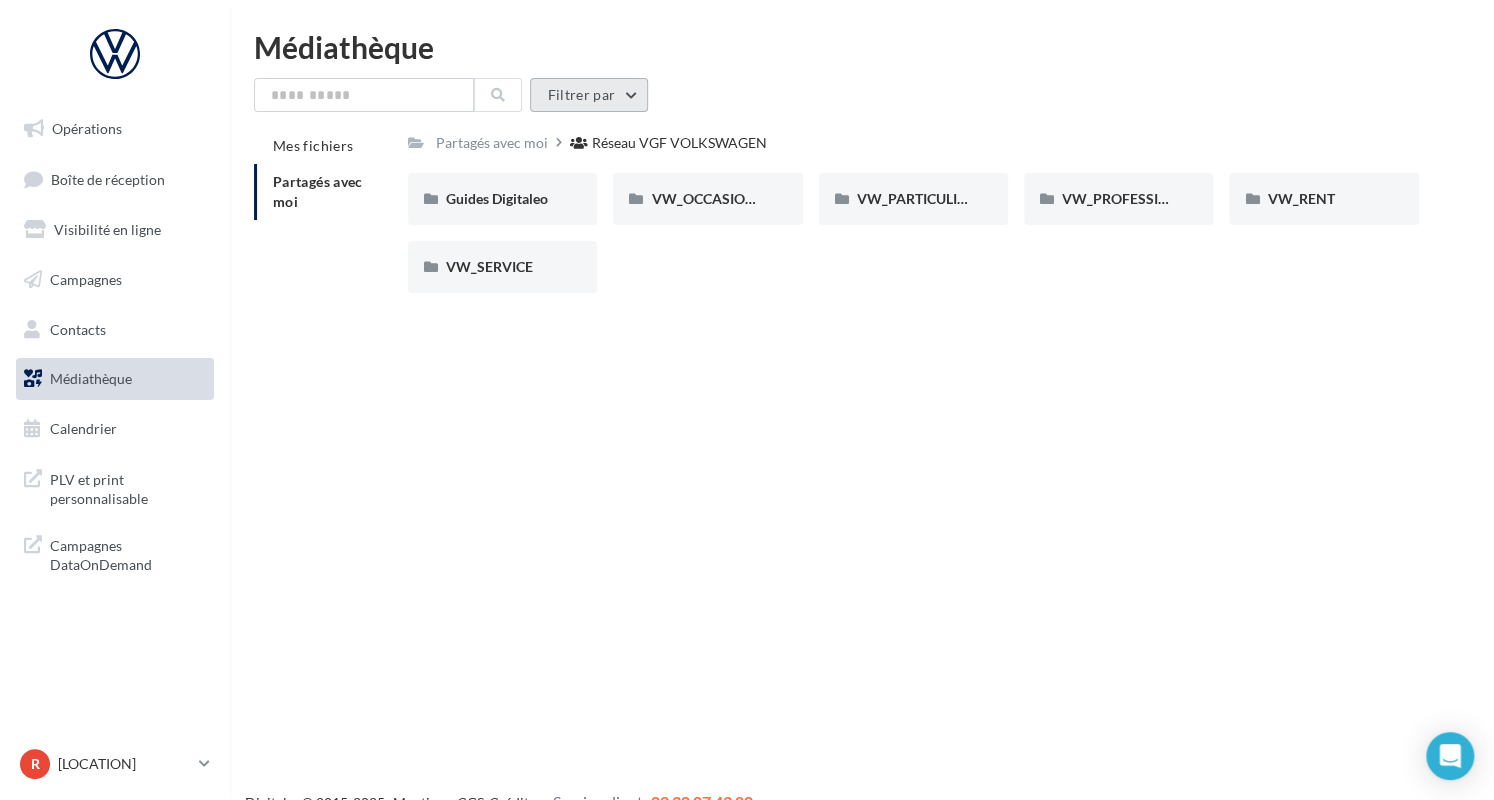 click on "Filtrer par" at bounding box center [589, 95] 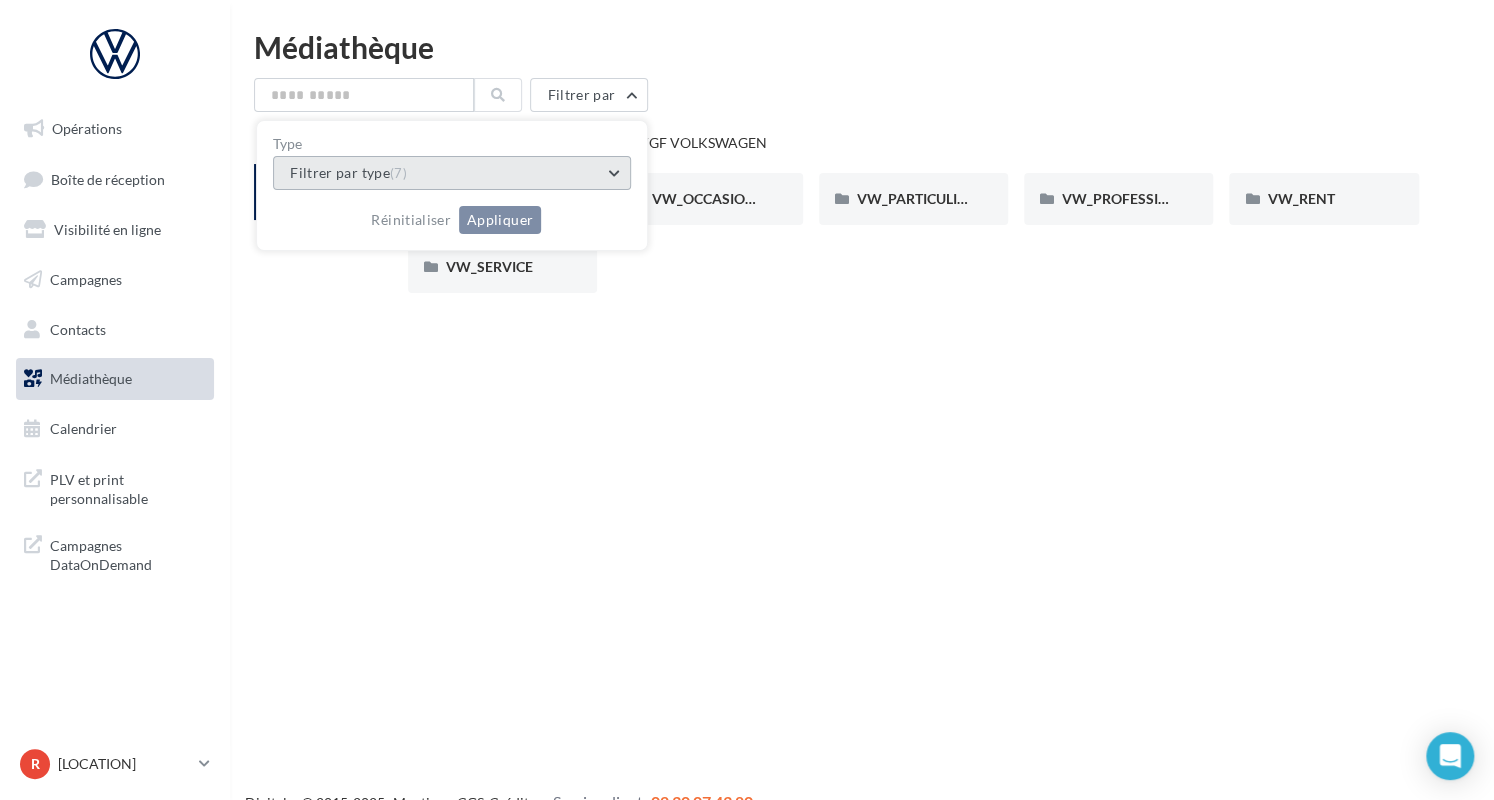 click on "Filtrer par type  (7)" at bounding box center [452, 173] 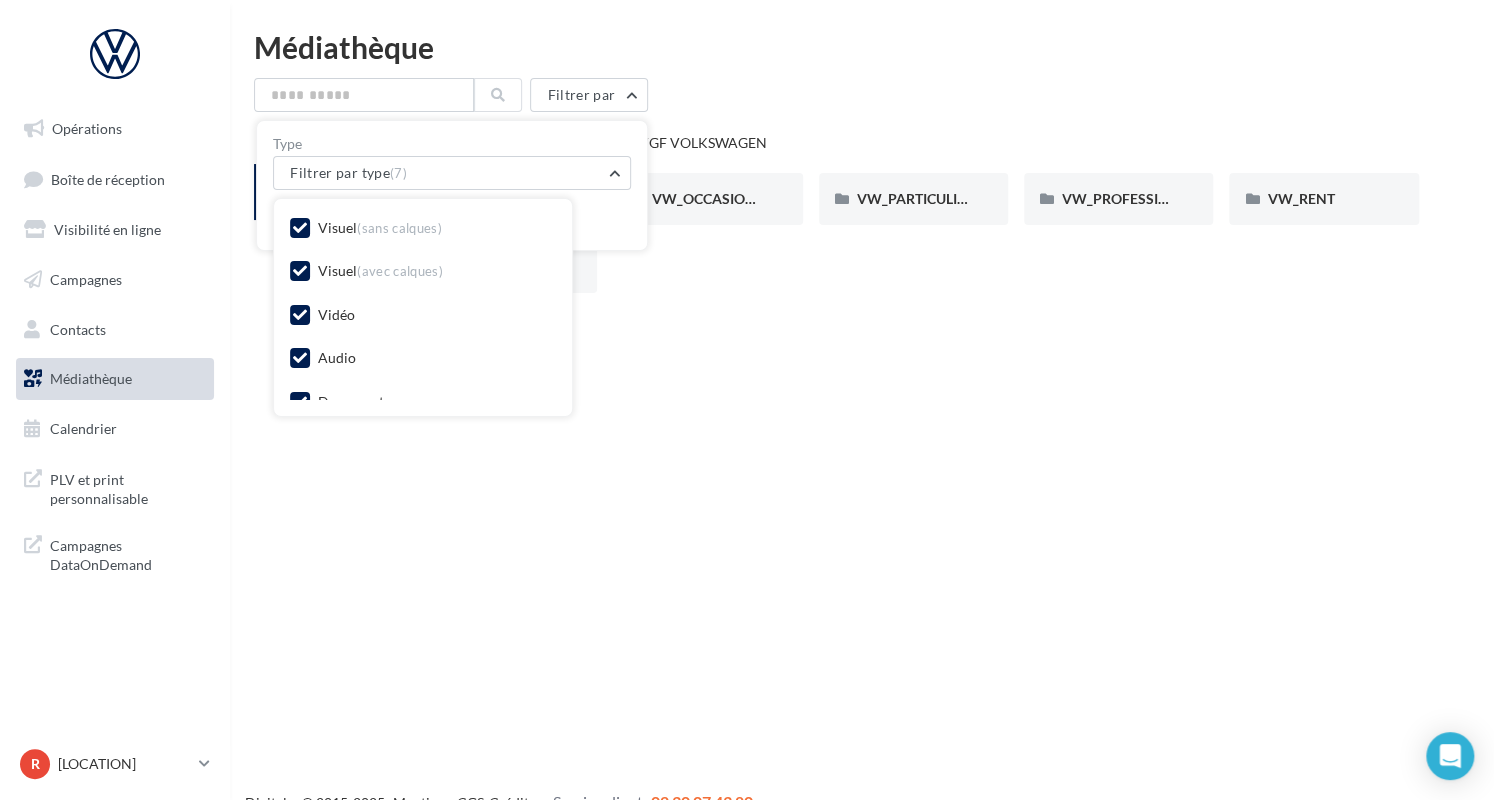 click at bounding box center [300, 315] 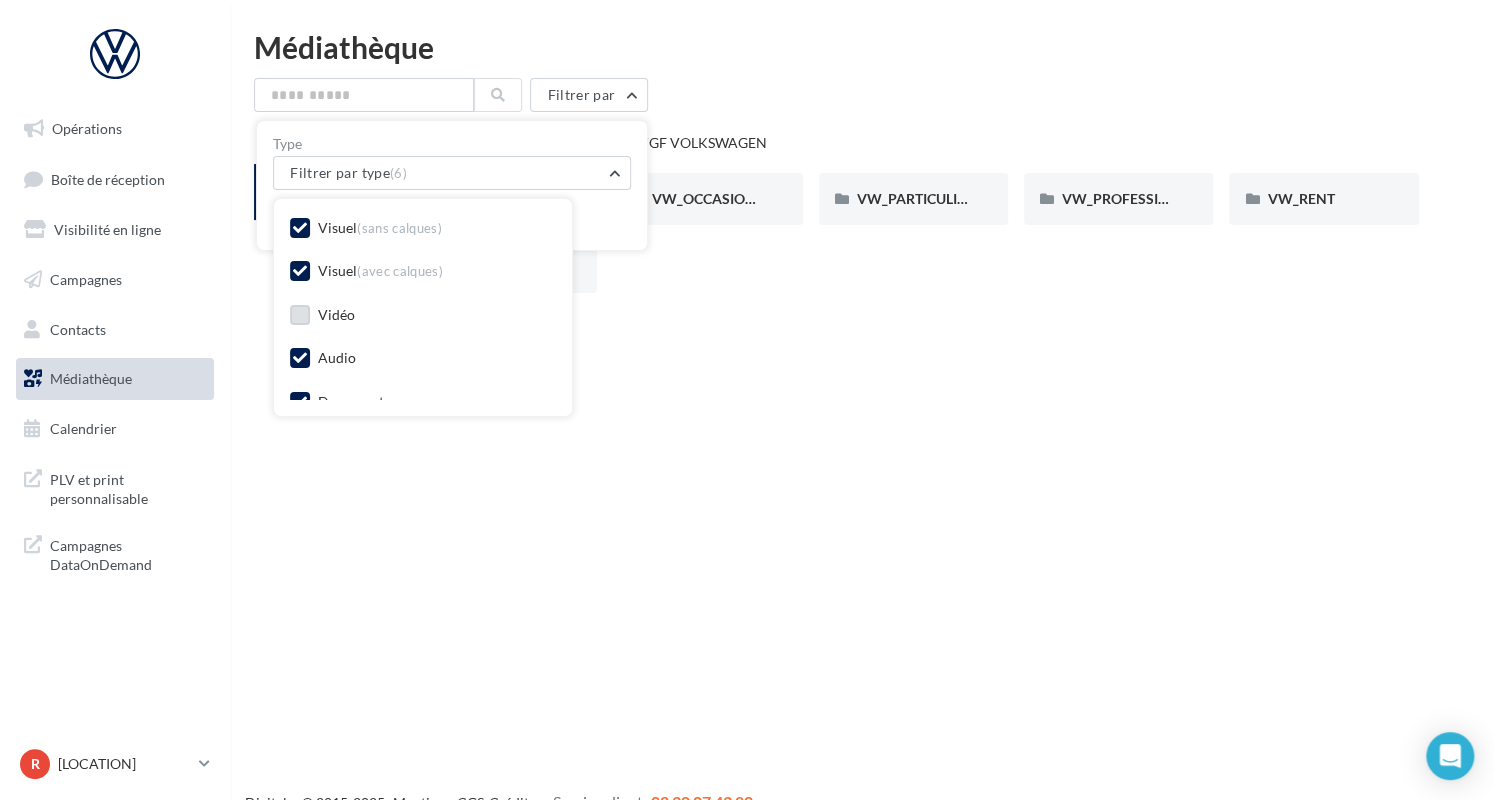 click at bounding box center [300, 358] 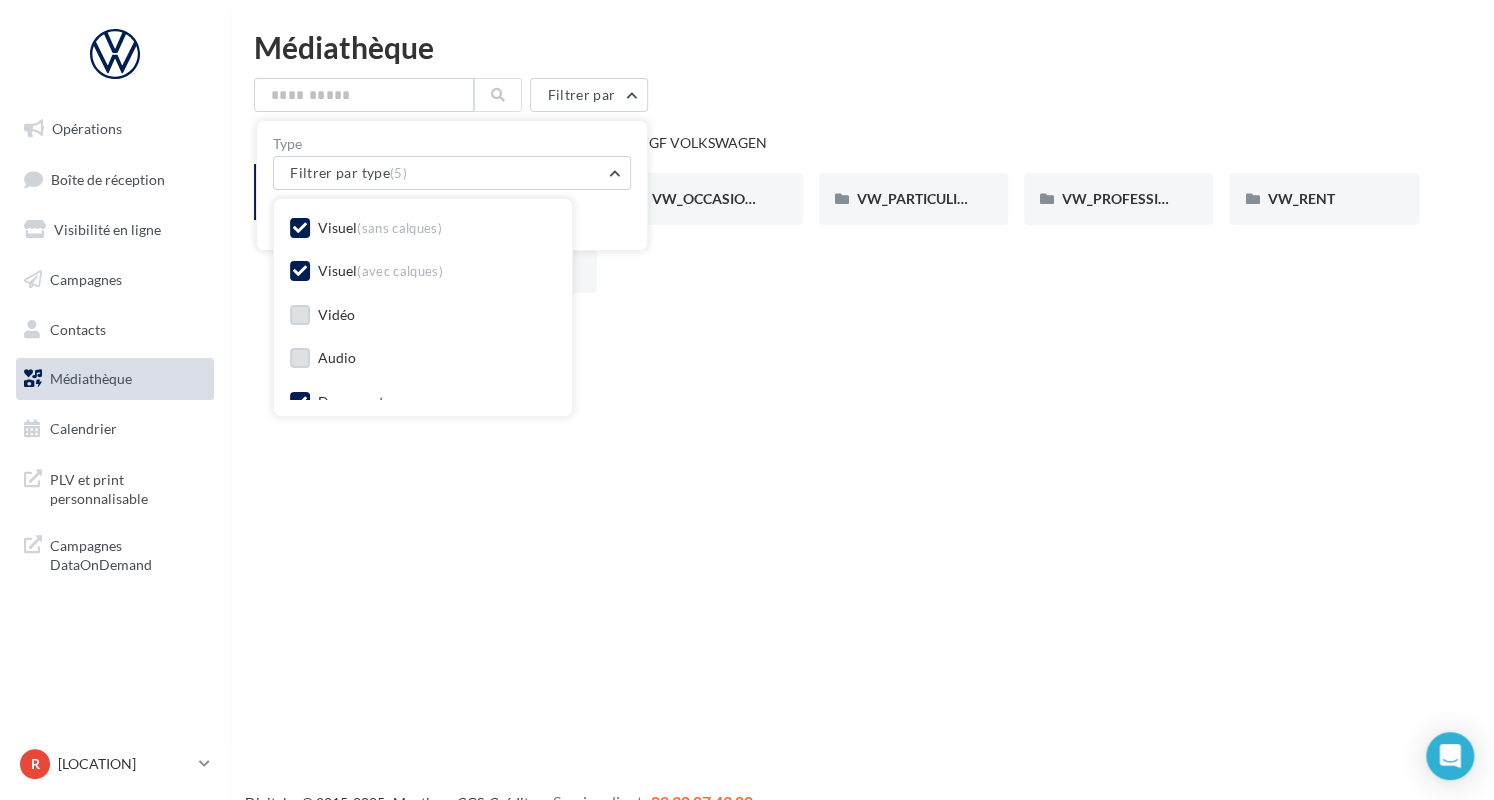 scroll, scrollTop: 104, scrollLeft: 0, axis: vertical 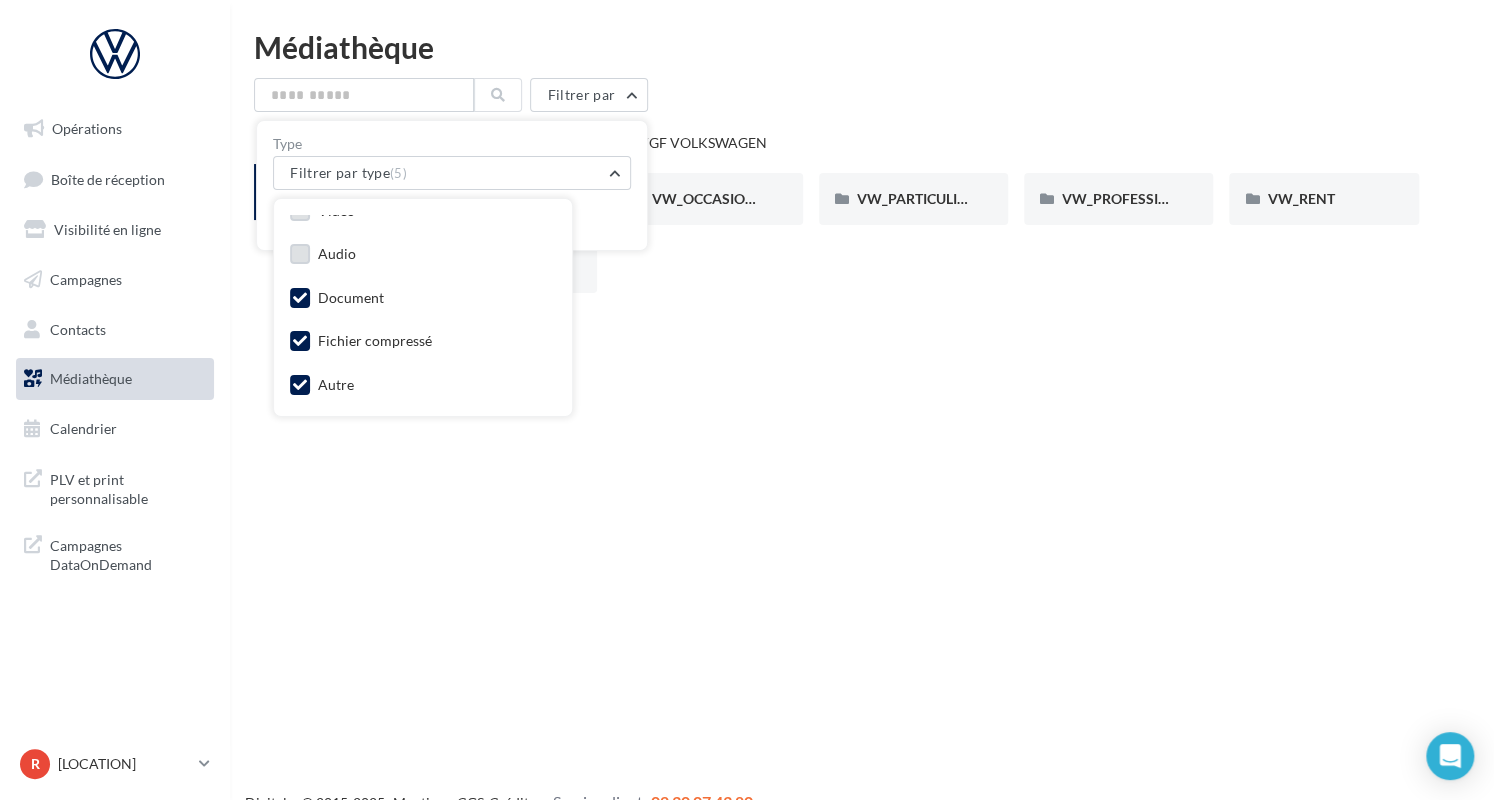 click at bounding box center [300, 298] 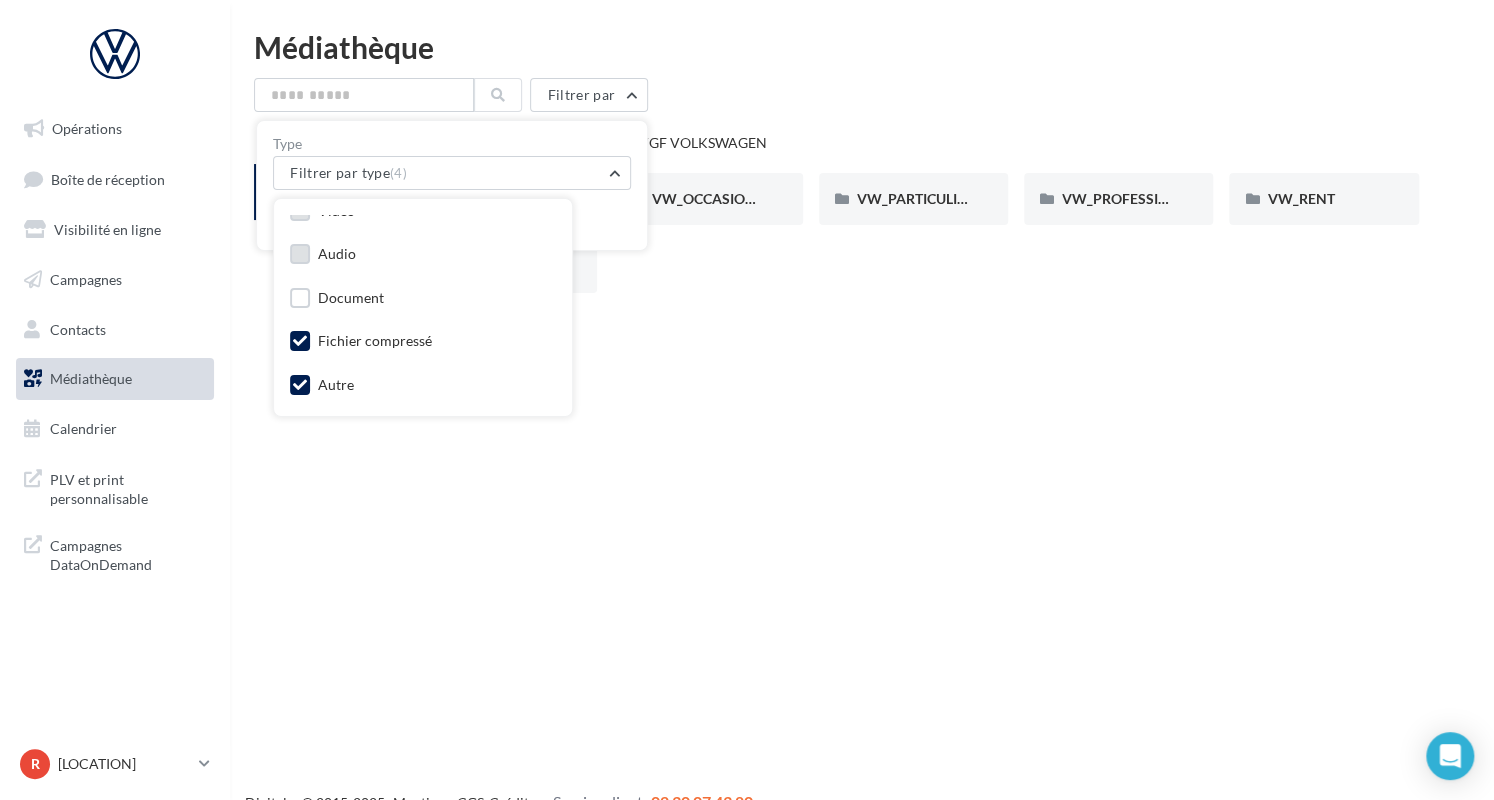 click at bounding box center [300, 341] 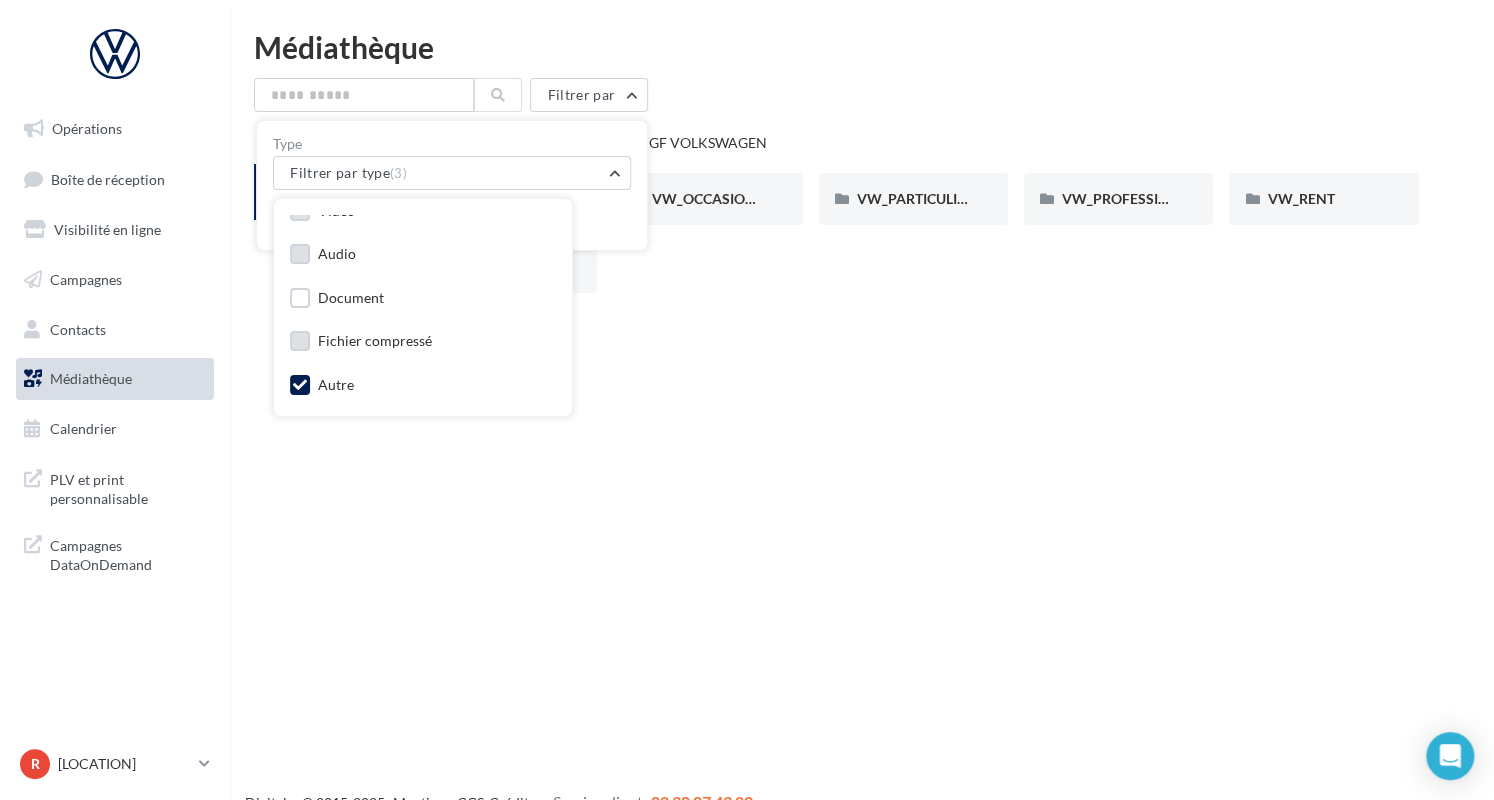 click at bounding box center (300, 385) 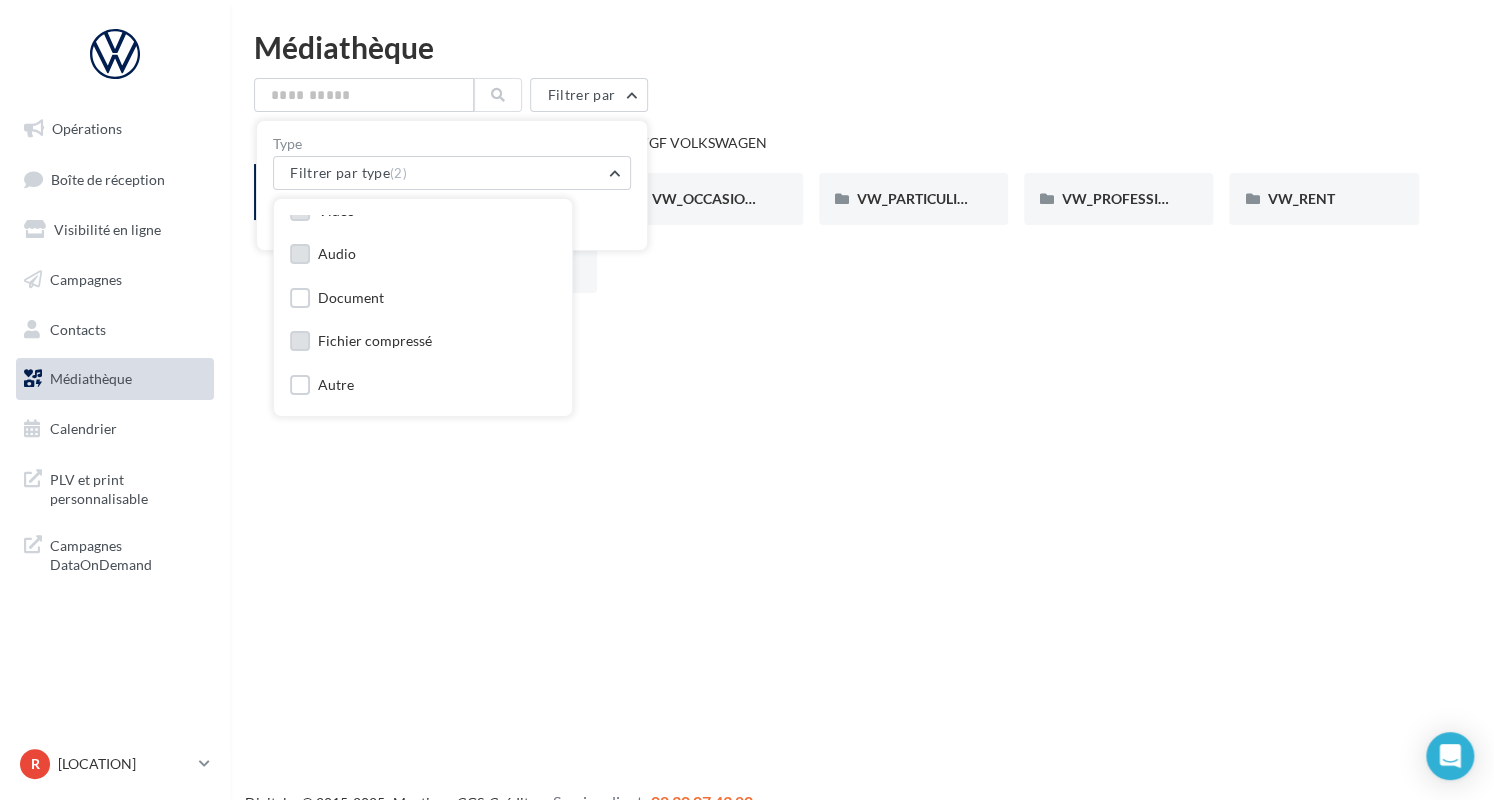 click on "Opérations
Boîte de réception
Visibilité en ligne
Campagnes
Contacts
Médiathèque
Calendrier" at bounding box center [747, 432] 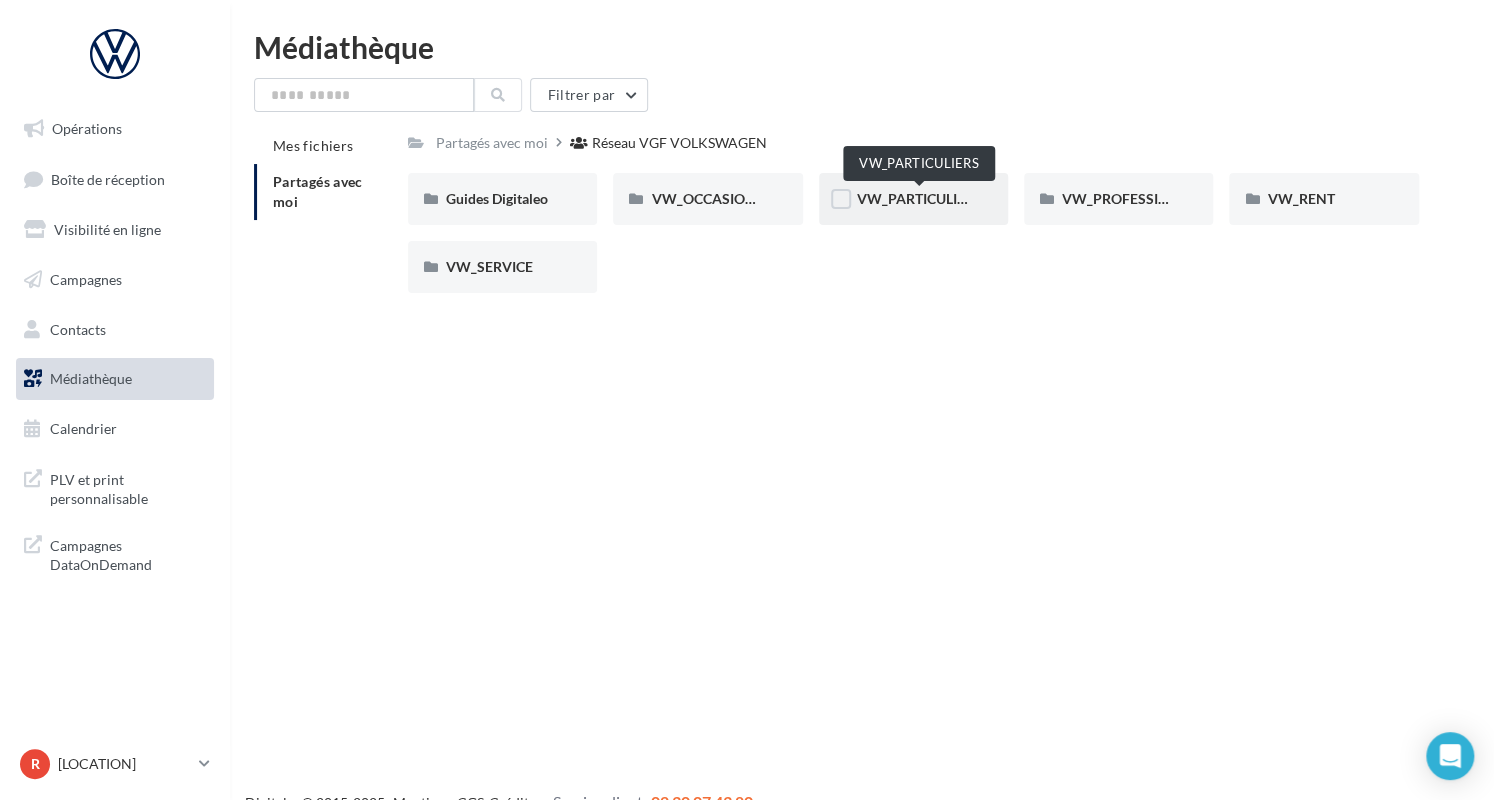 click on "VW_PARTICULIERS" at bounding box center (919, 198) 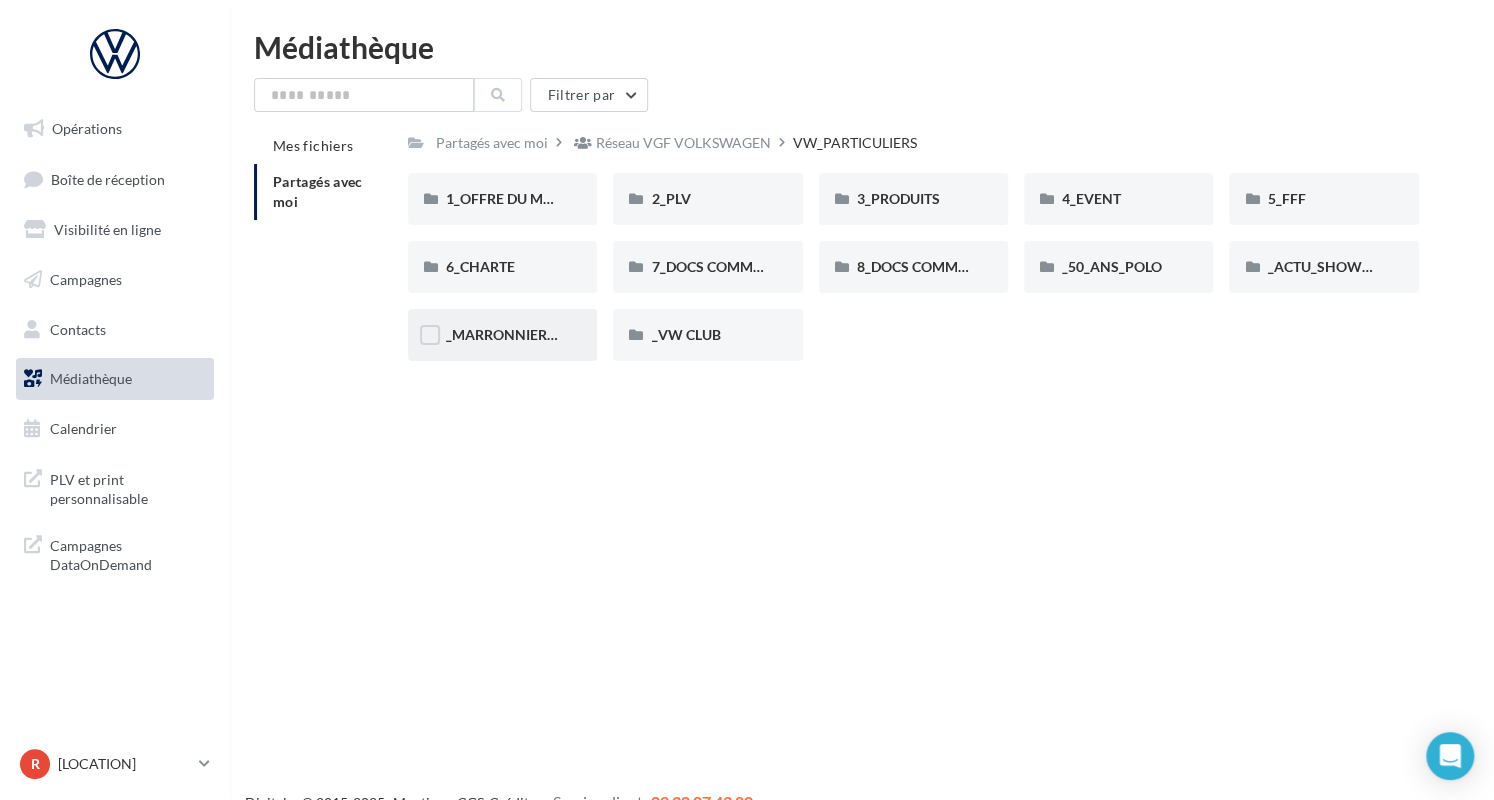 click on "_MARRONNIERS_25" at bounding box center (502, 199) 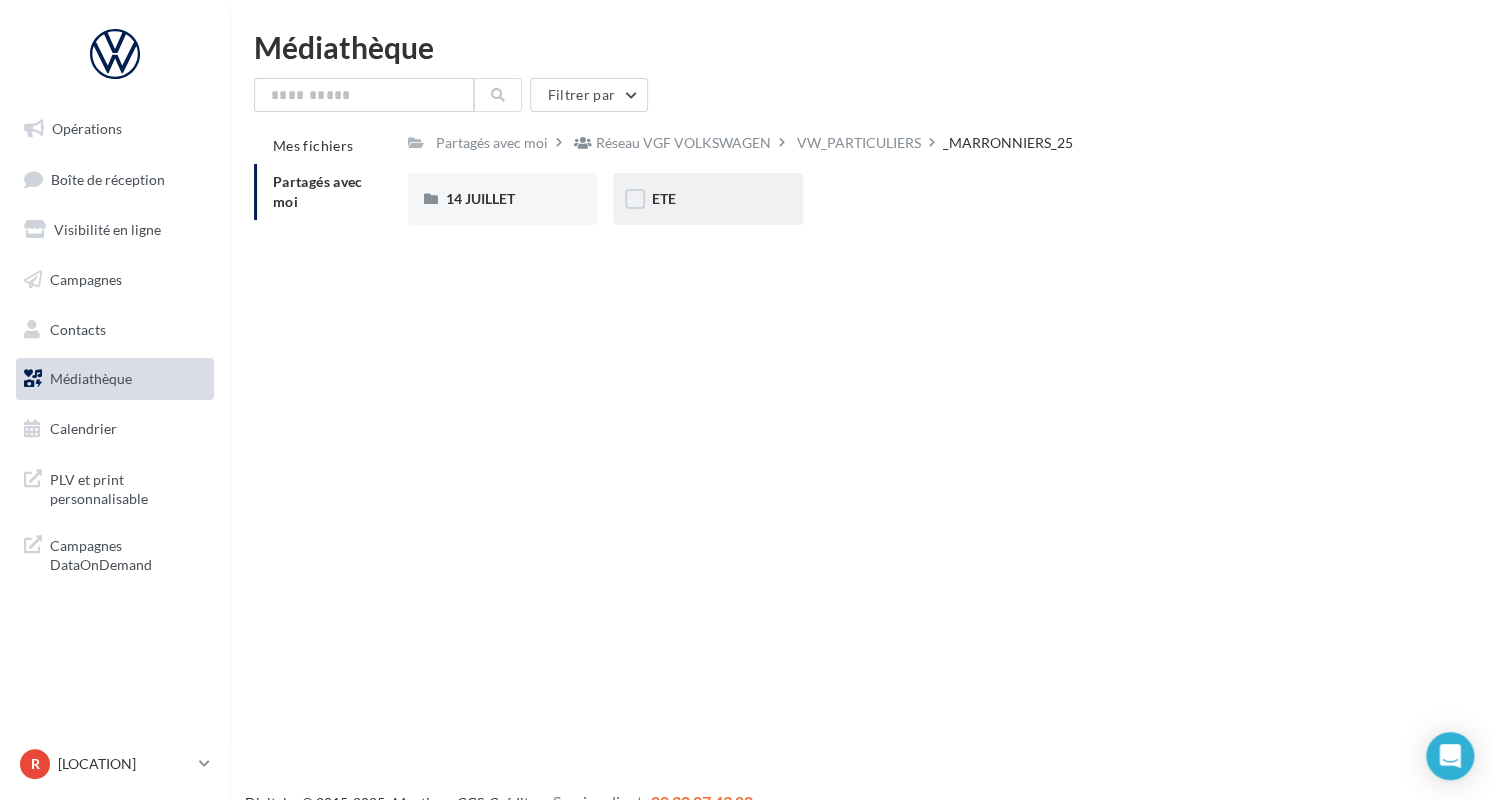 click on "ETE" at bounding box center [502, 199] 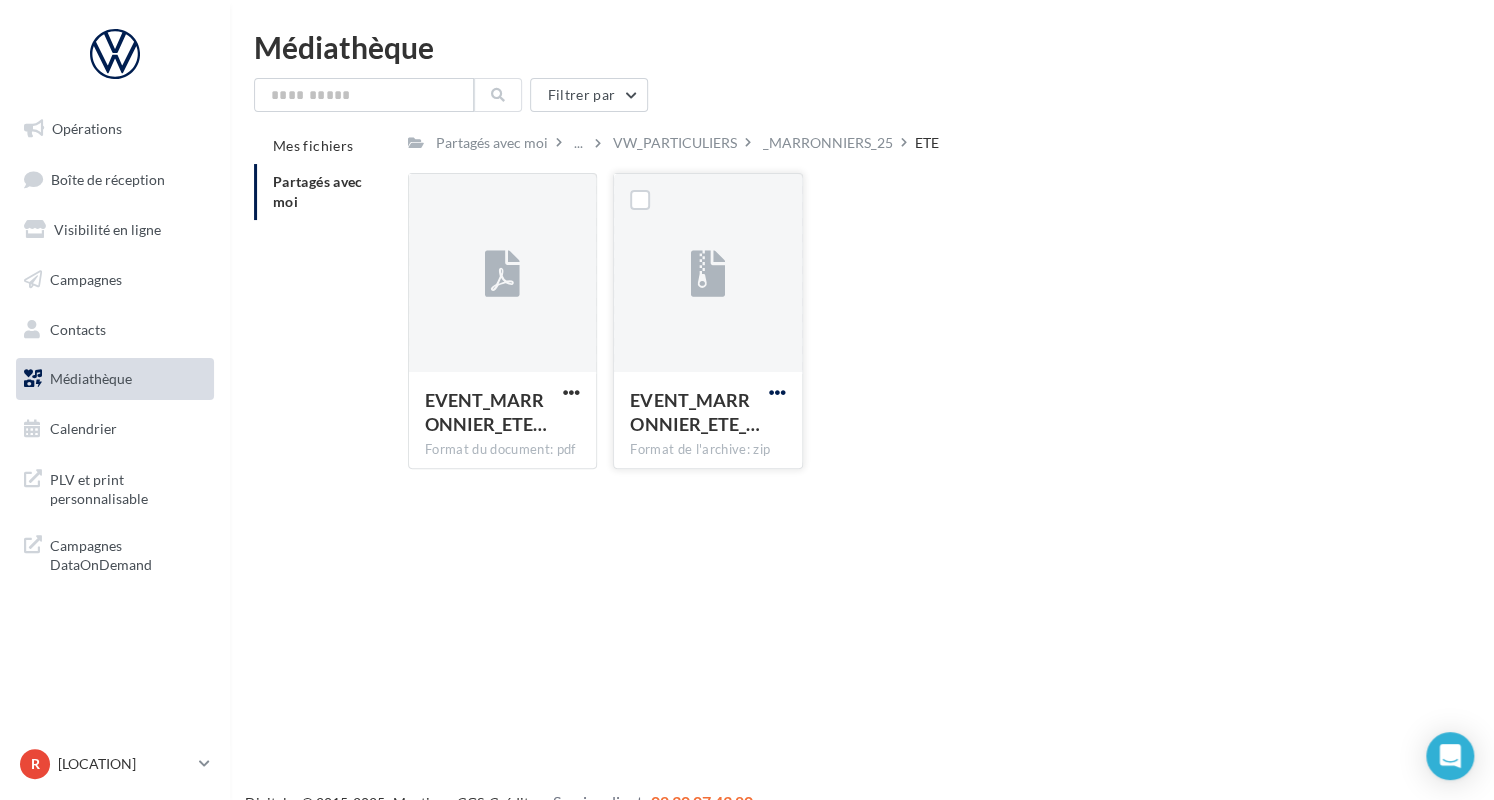 click at bounding box center (571, 392) 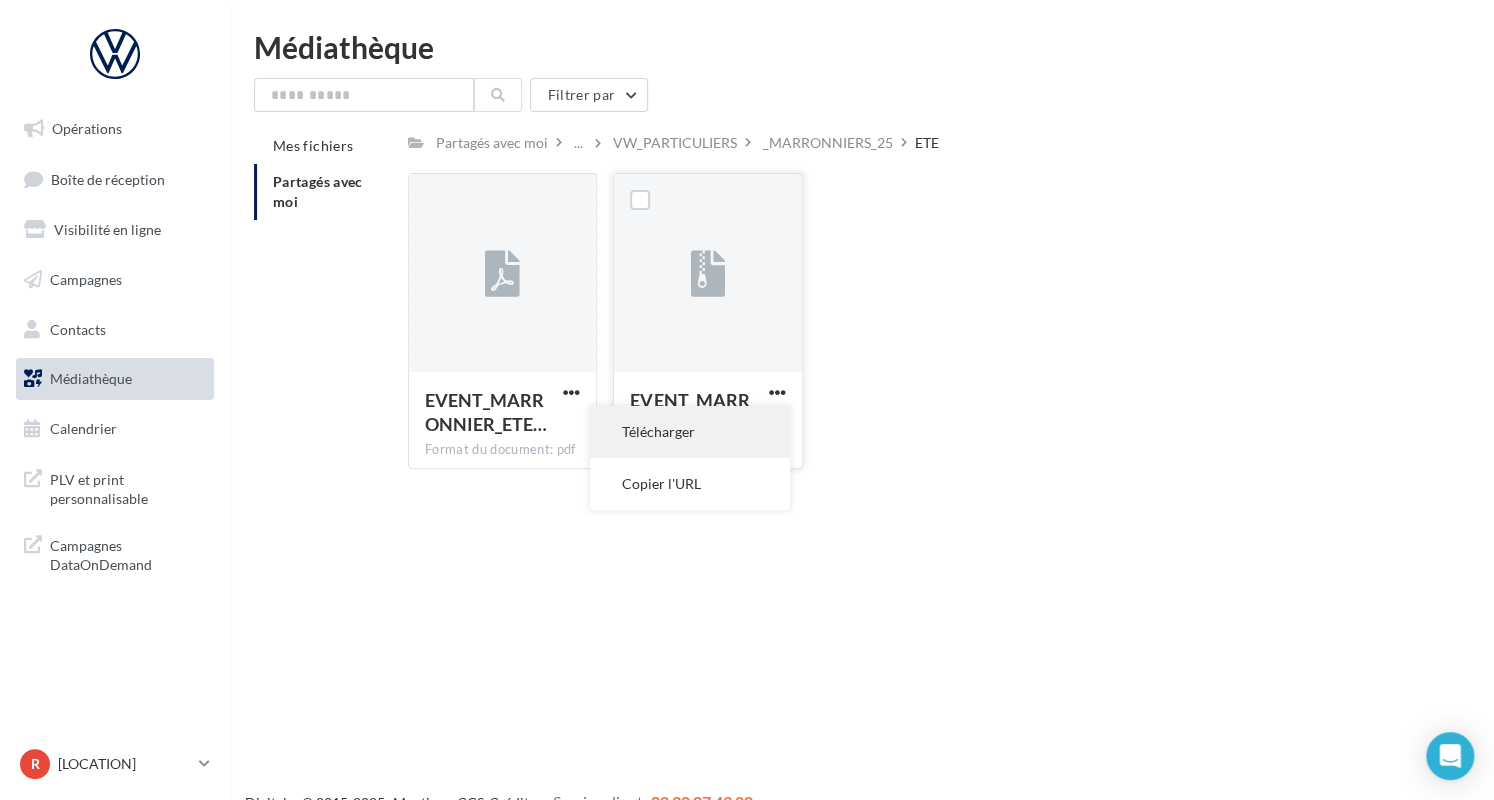 click on "Télécharger" at bounding box center (690, 432) 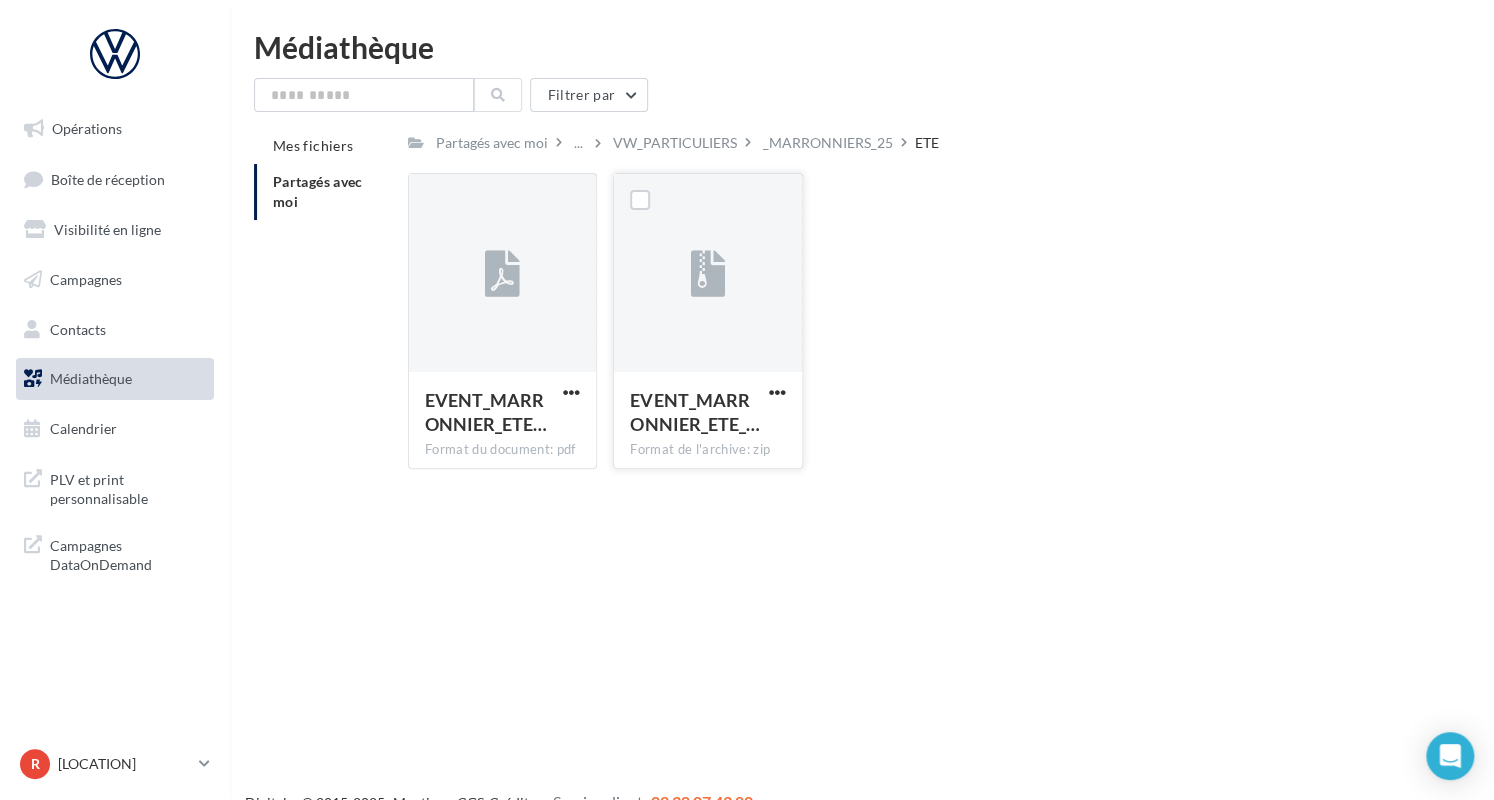 click on "Médiathèque Filtrer par
Mes fichiers
Partagés avec moi
Partagés avec moi ... VW_PARTICULIERS _[ALPHANUMERIC] [ALPHANUMERIC] Rs Partagé par Réseau VGF VOLKSWAGEN
EVENT_[ALPHANUMERIC] Format du document: pdf EVENT_[ALPHANUMERIC]_WORDINGS
EVENT_[ALPHANUMERIC]_ Format de l'archive: zip EVENT_[ALPHANUMERIC]_CARROUSEL" at bounding box center (862, 258) 